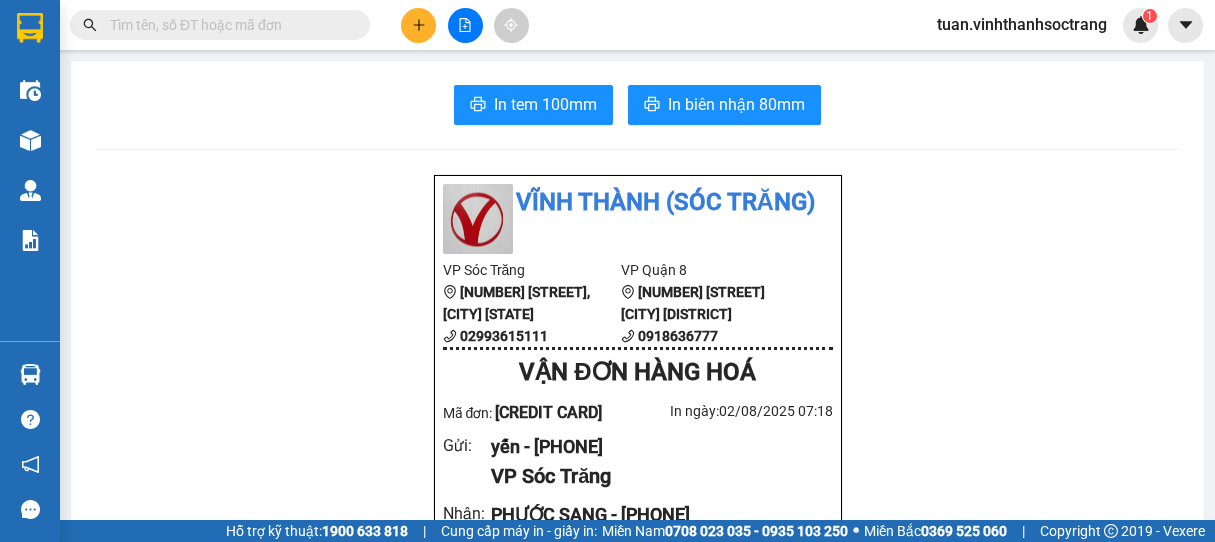 scroll, scrollTop: 0, scrollLeft: 0, axis: both 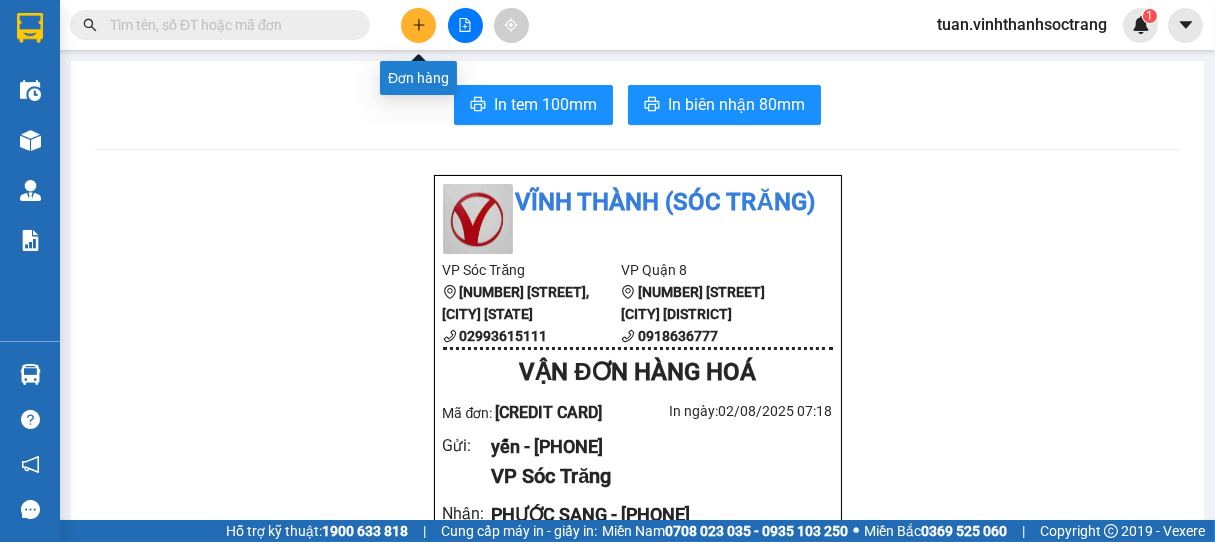 click 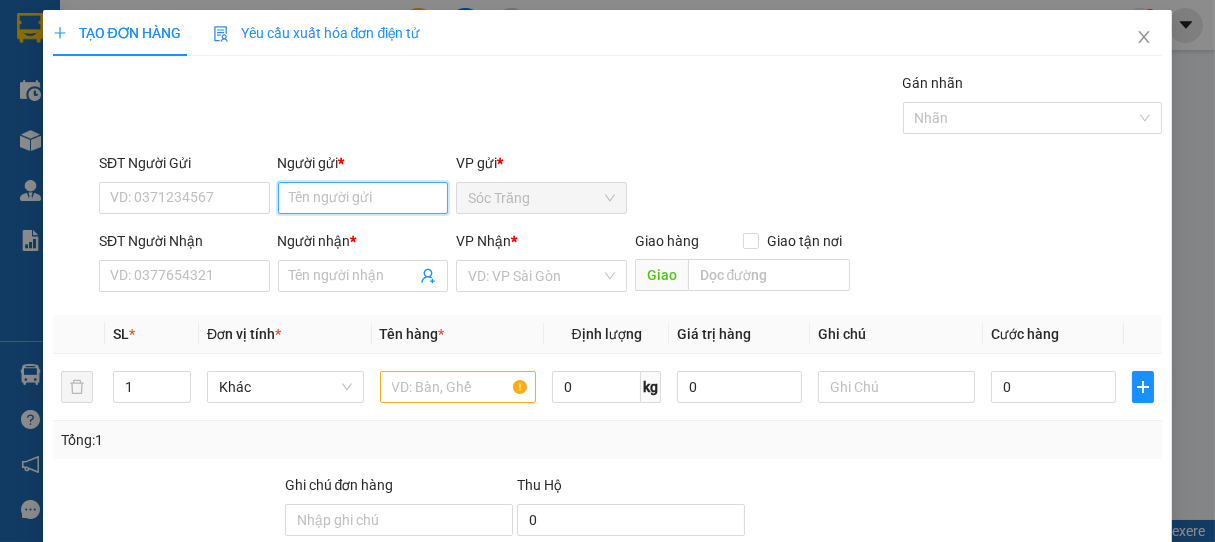 click on "Người gửi  *" at bounding box center [363, 198] 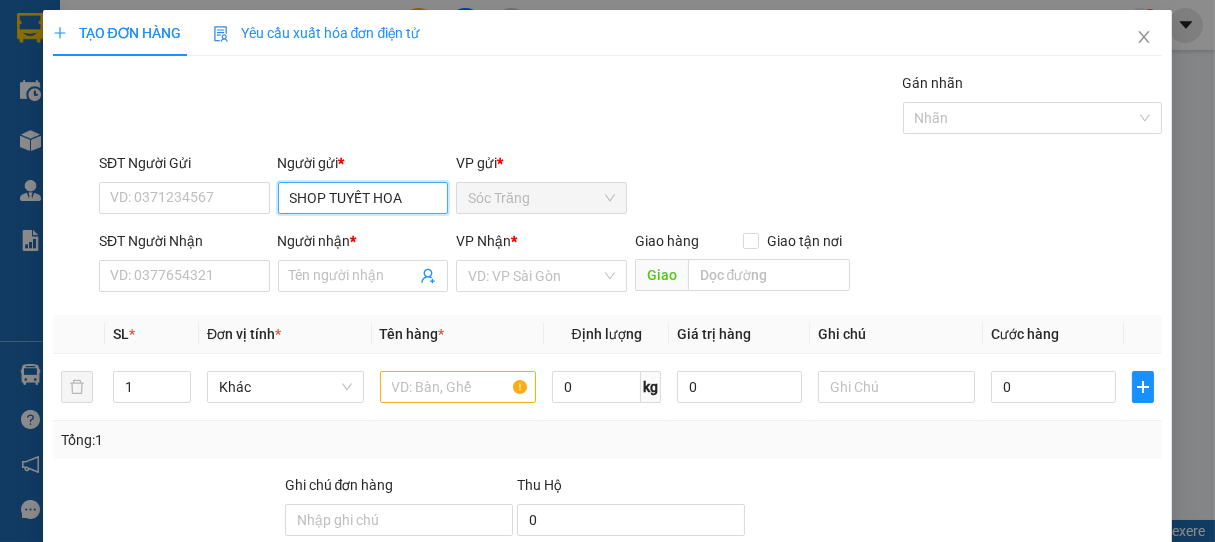 type on "SHOP TUYẾT HOA" 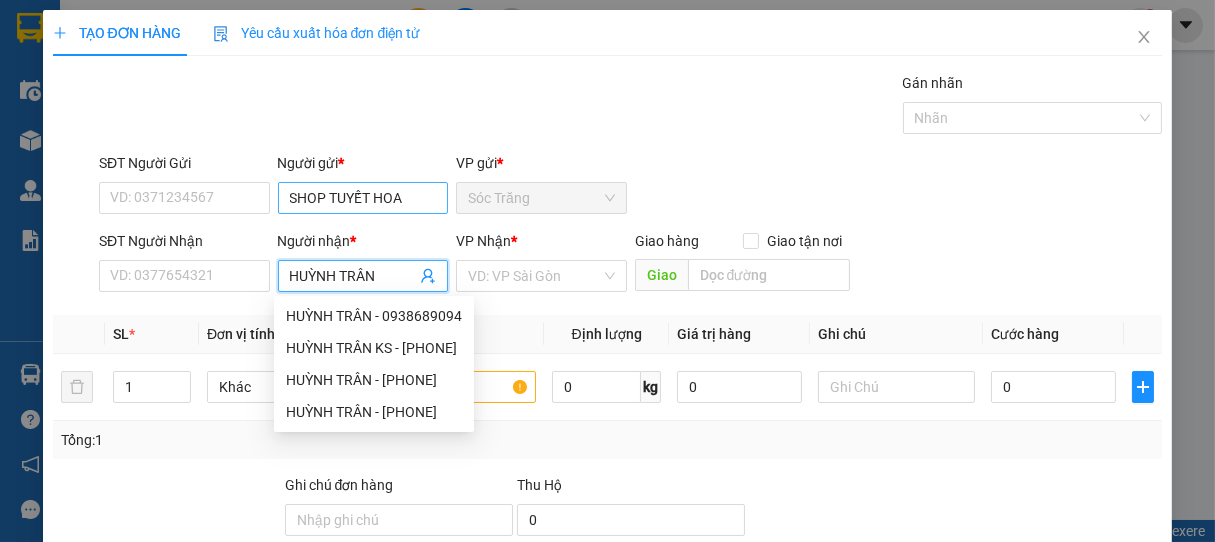 type on "HUỲNH TRÂN" 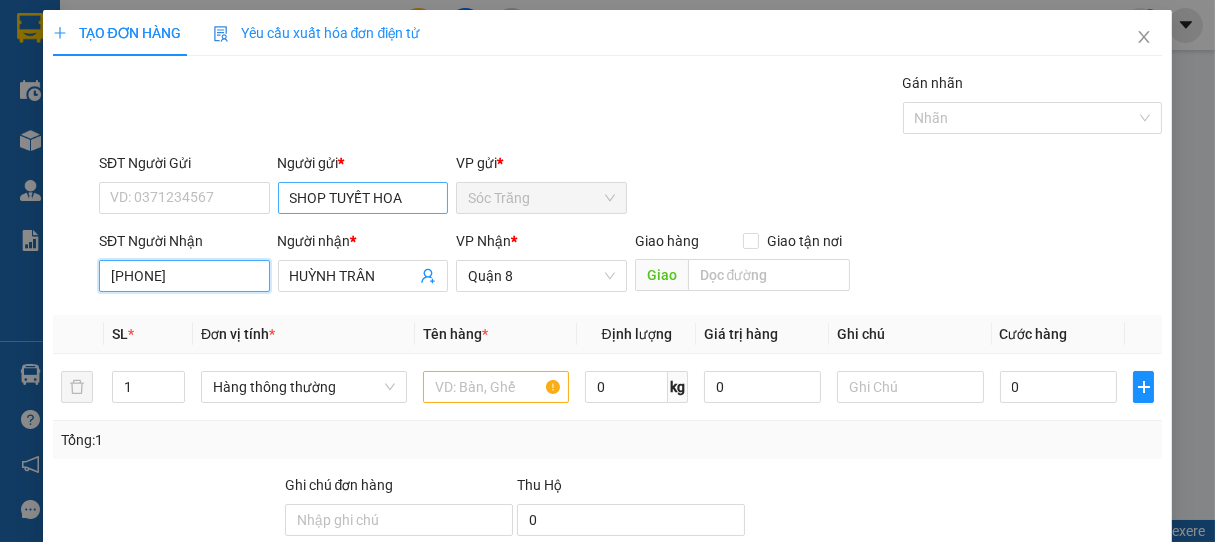 type on "[PHONE]" 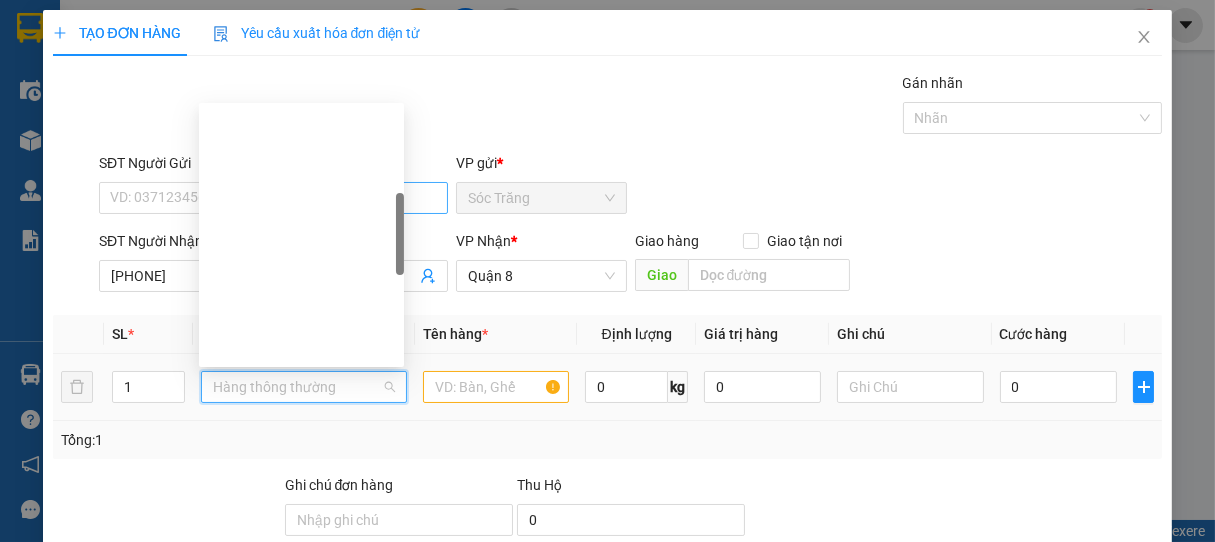 scroll, scrollTop: 320, scrollLeft: 0, axis: vertical 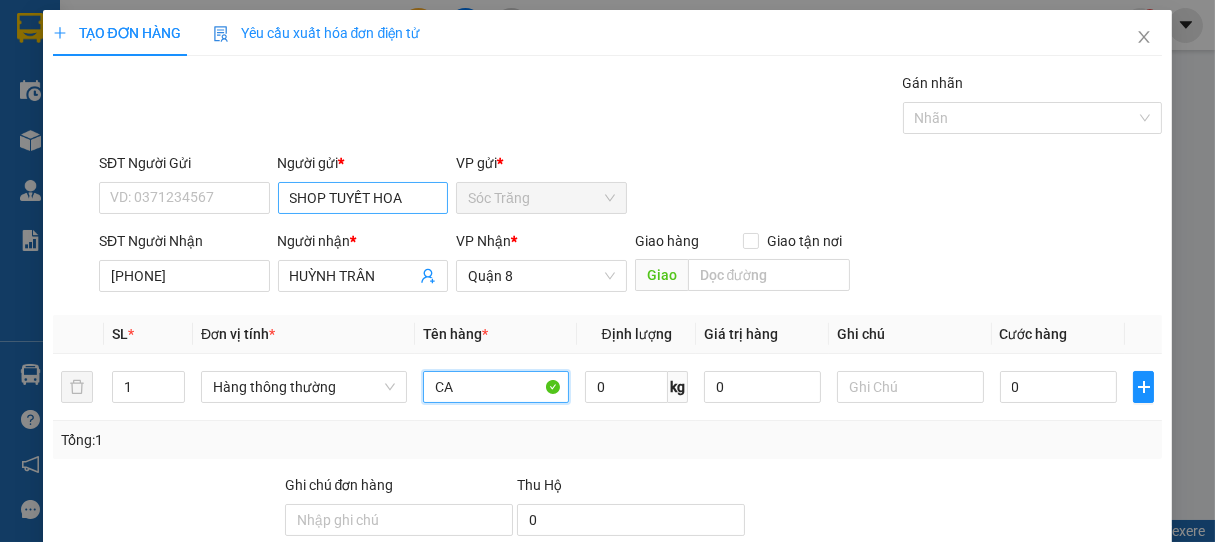 type on "C" 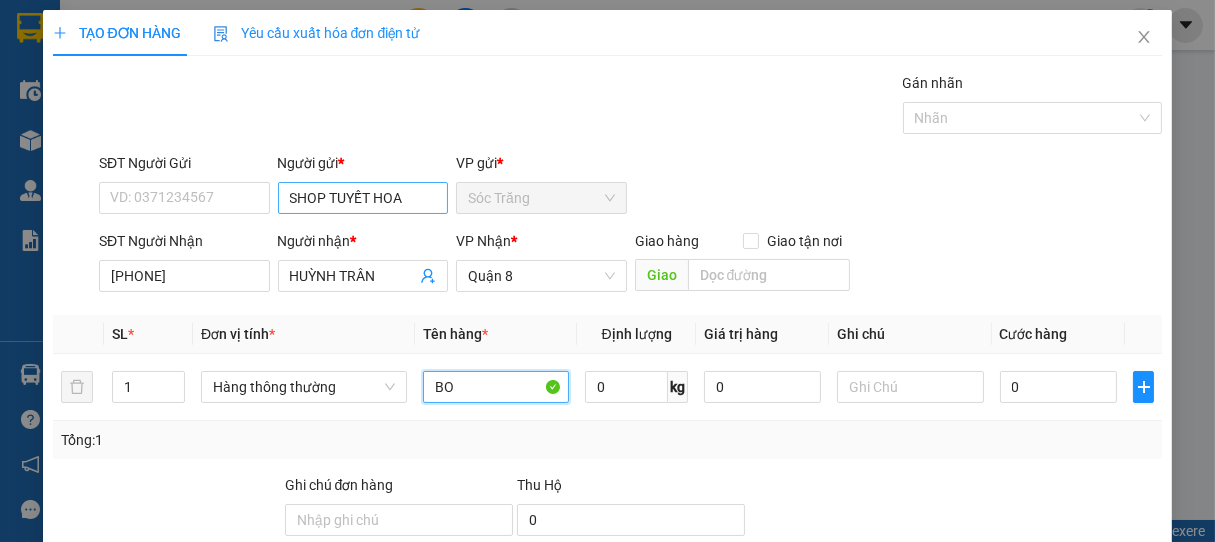 type on "B" 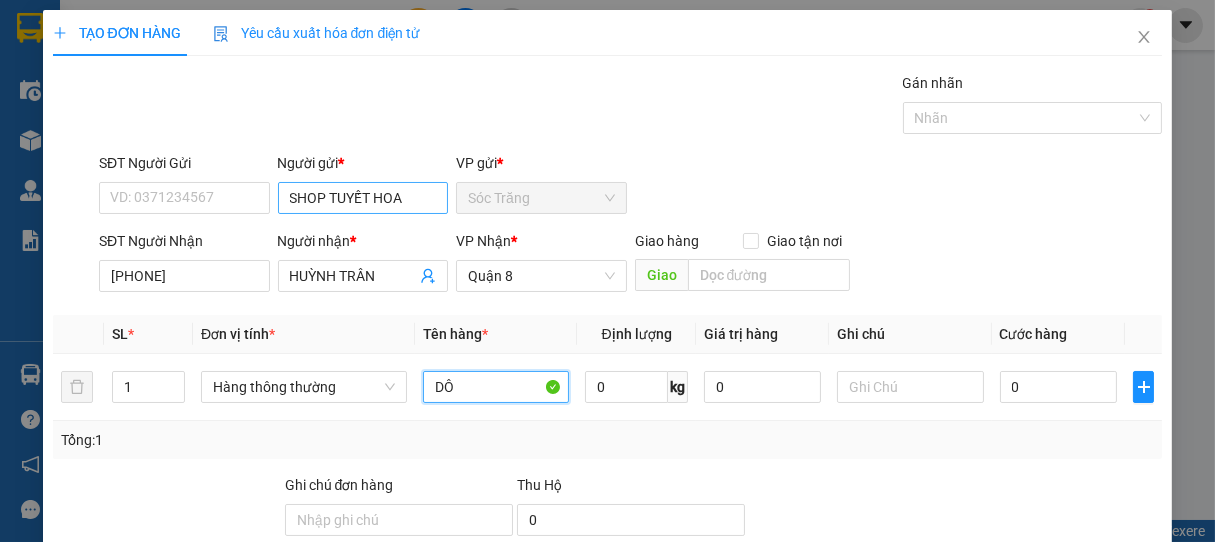 type on "D" 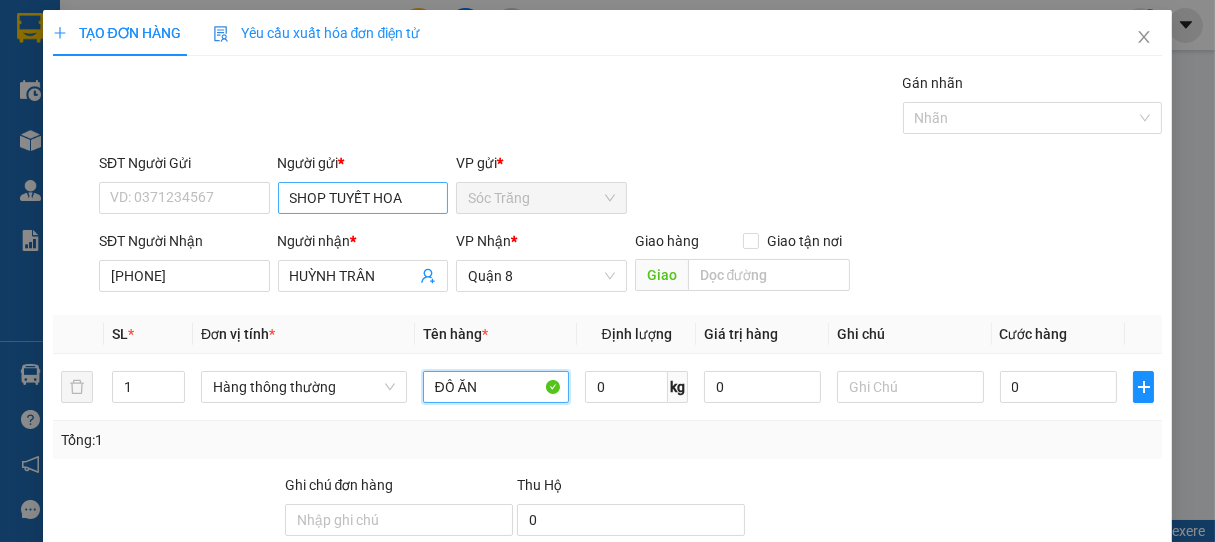 type on "ĐỒ ĂN" 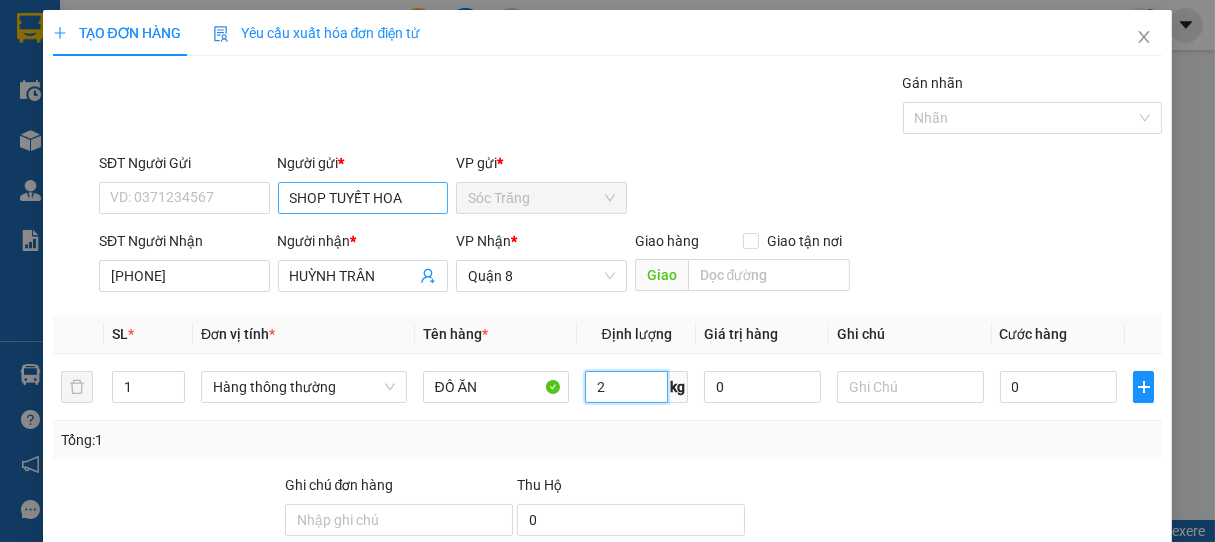 type on "2" 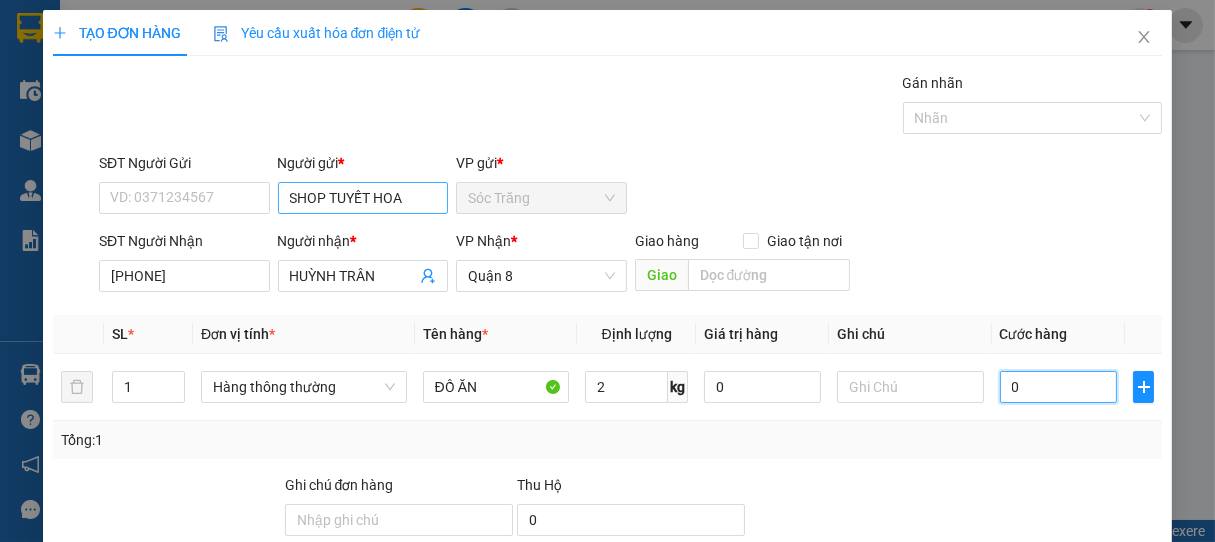 type on "2" 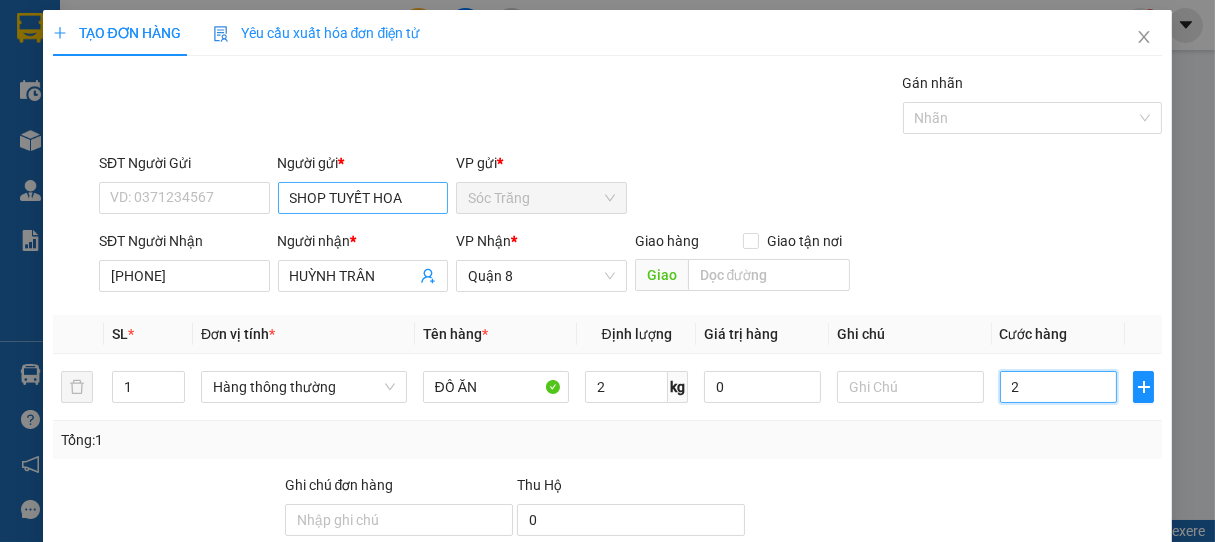 type on "20" 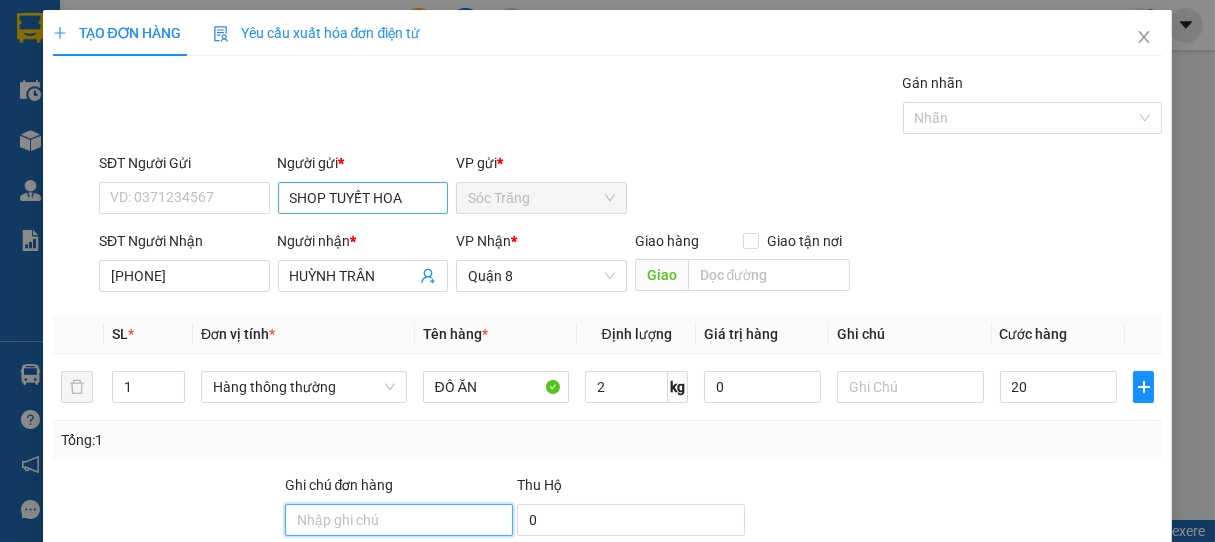type on "20.000" 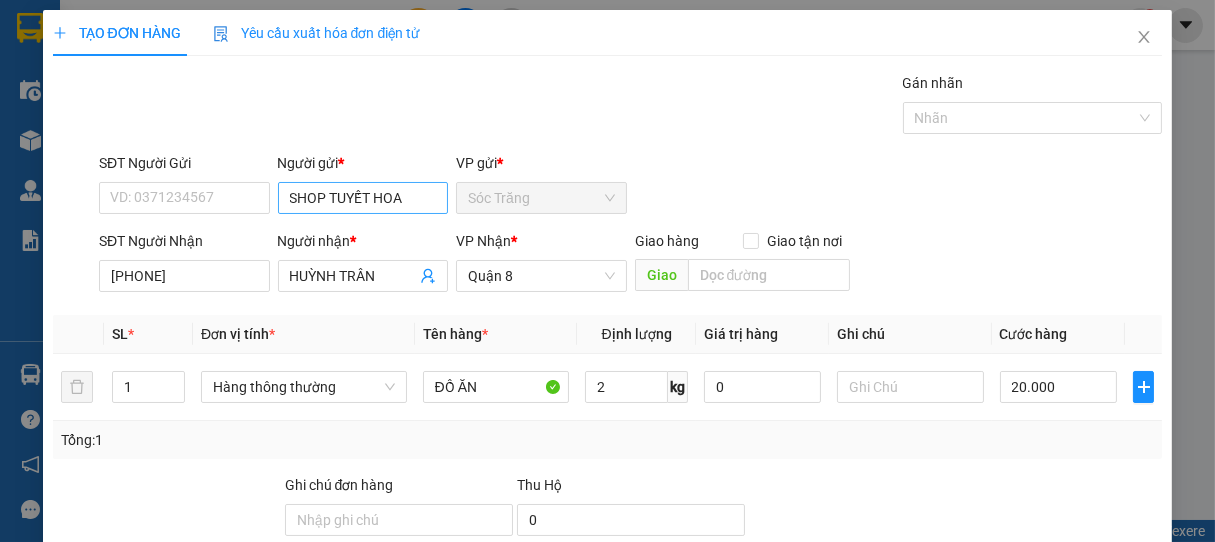 scroll, scrollTop: 196, scrollLeft: 0, axis: vertical 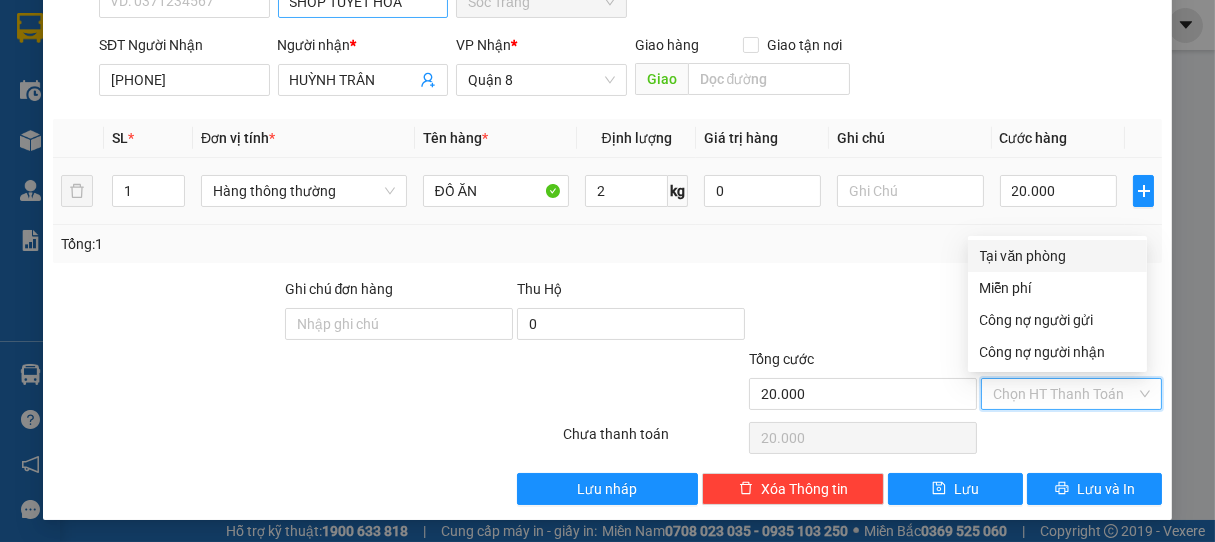 type on "0" 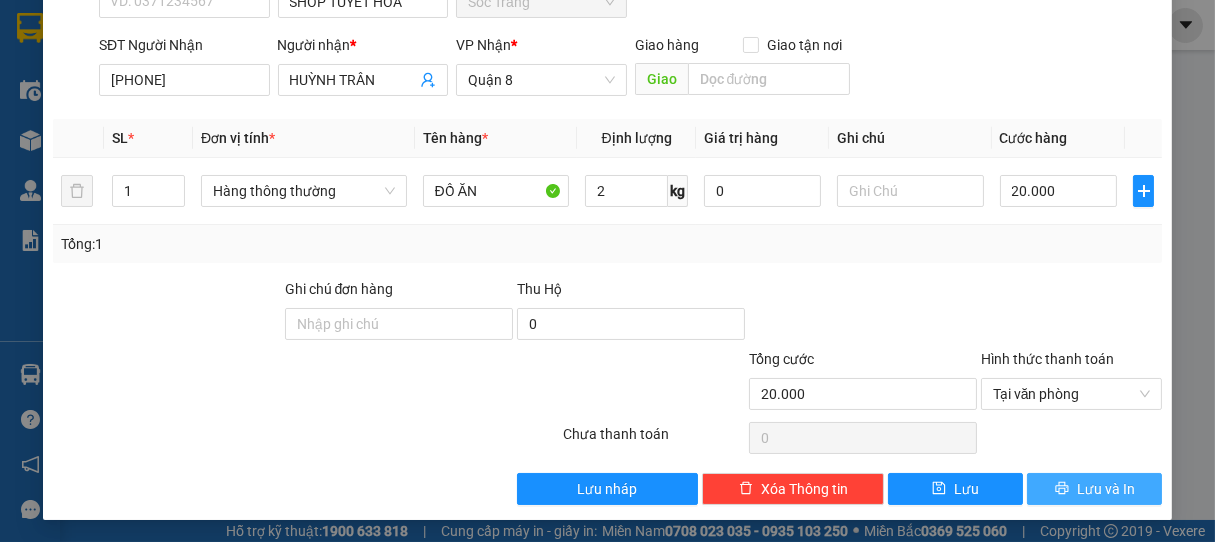 click on "Lưu và In" at bounding box center [1094, 489] 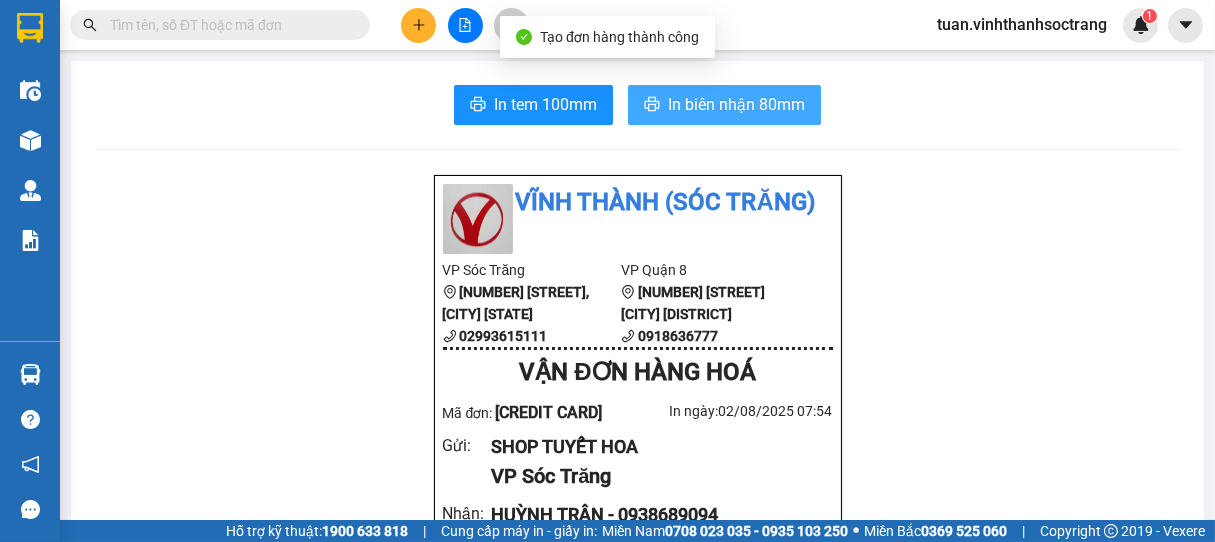click on "In biên nhận 80mm" at bounding box center (736, 104) 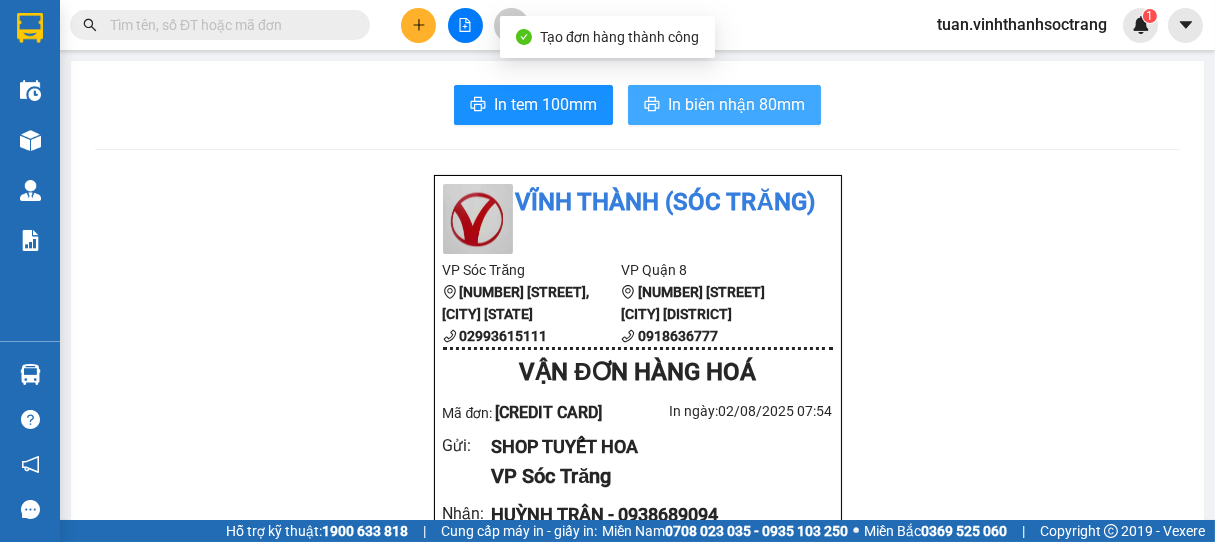 scroll, scrollTop: 0, scrollLeft: 0, axis: both 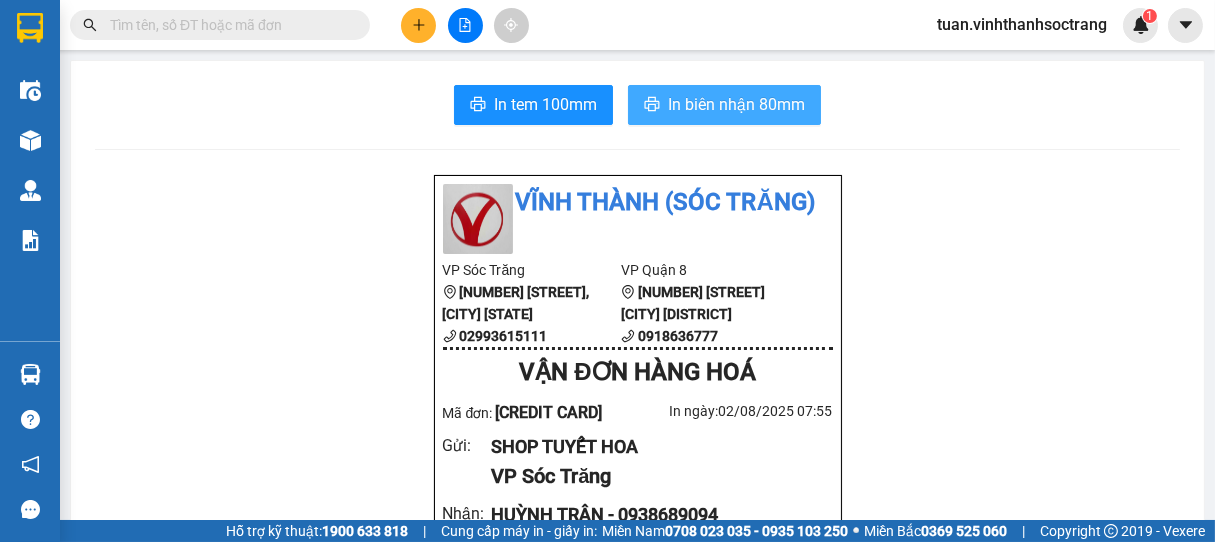 click on "In biên nhận 80mm" at bounding box center (736, 104) 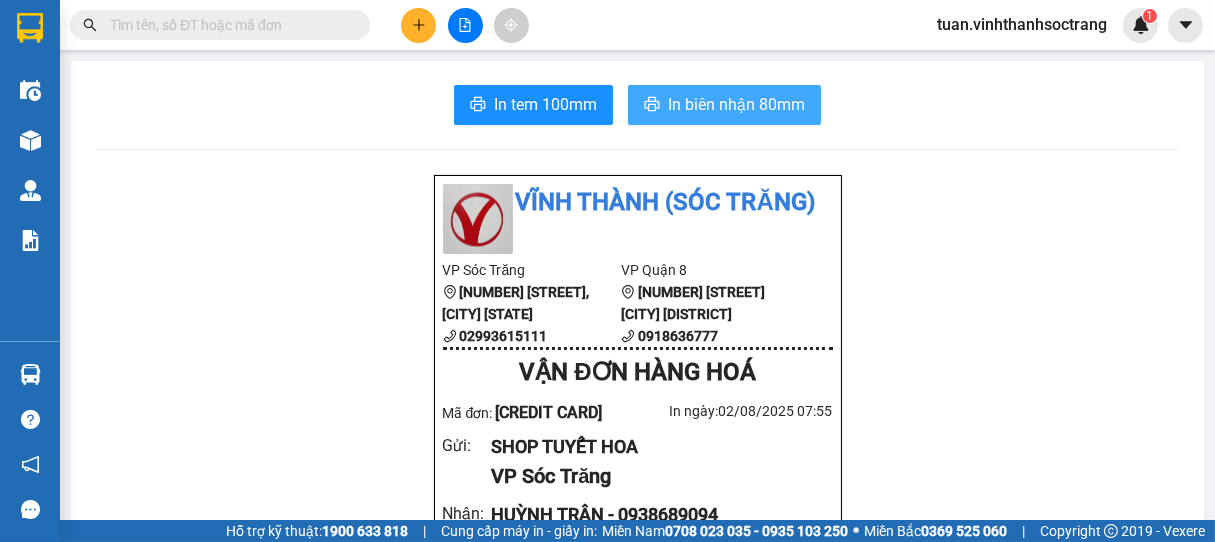 scroll, scrollTop: 0, scrollLeft: 0, axis: both 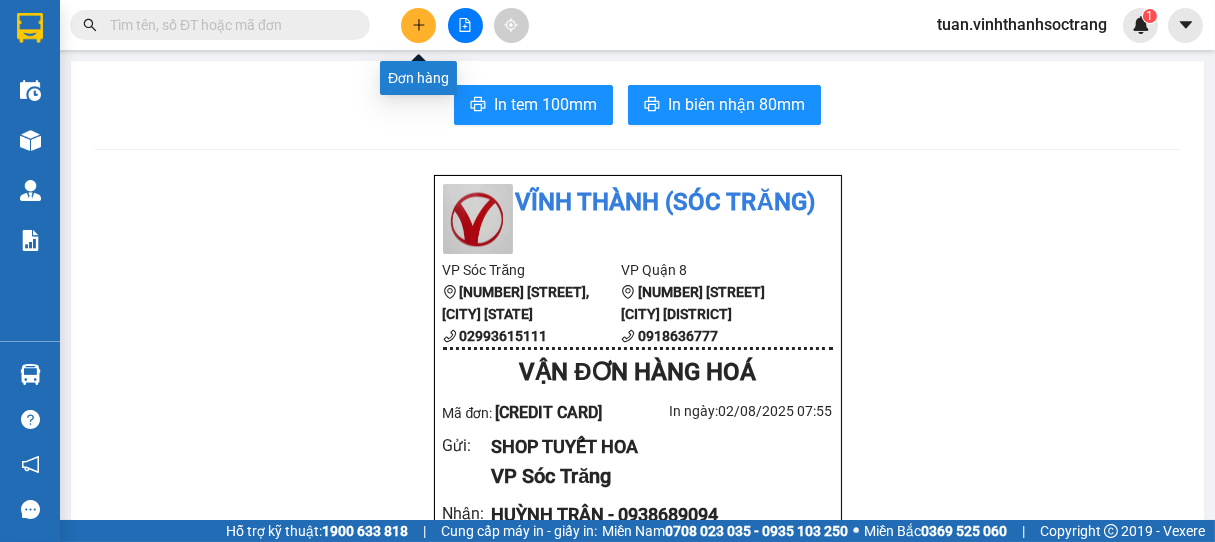 click at bounding box center [418, 25] 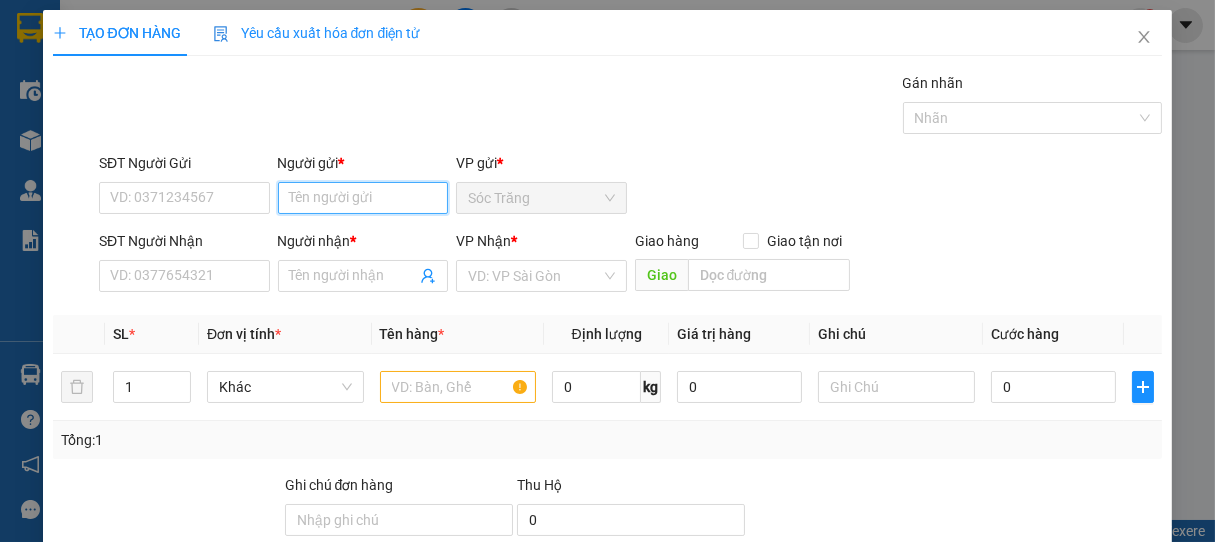 click on "Người gửi  *" at bounding box center [363, 198] 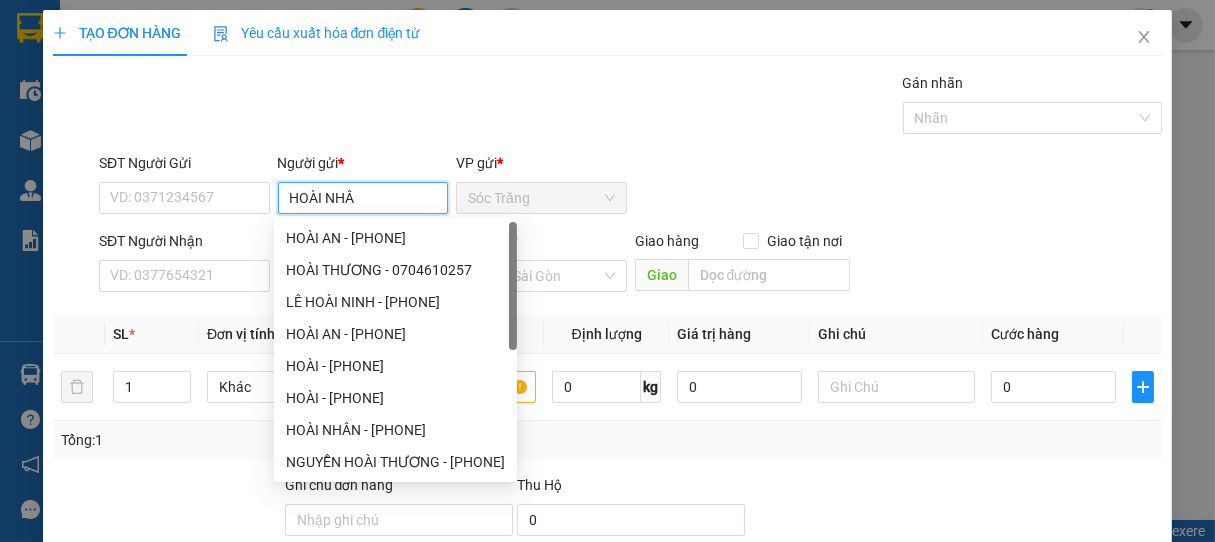 type on "HOÀI NHÂN" 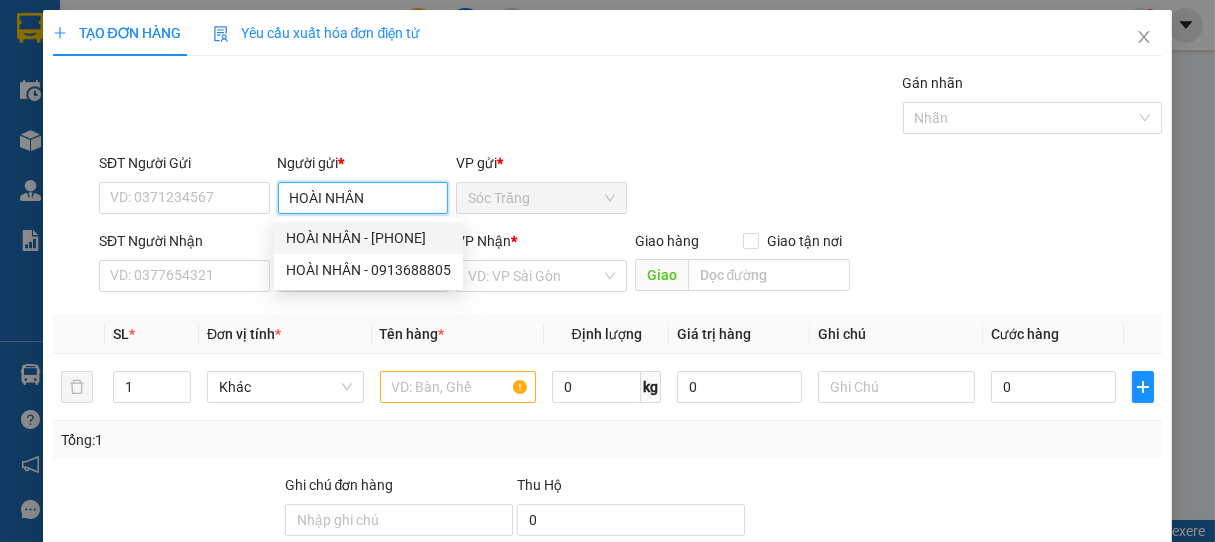 click on "HOÀI NHÂN - [PHONE]" at bounding box center (368, 238) 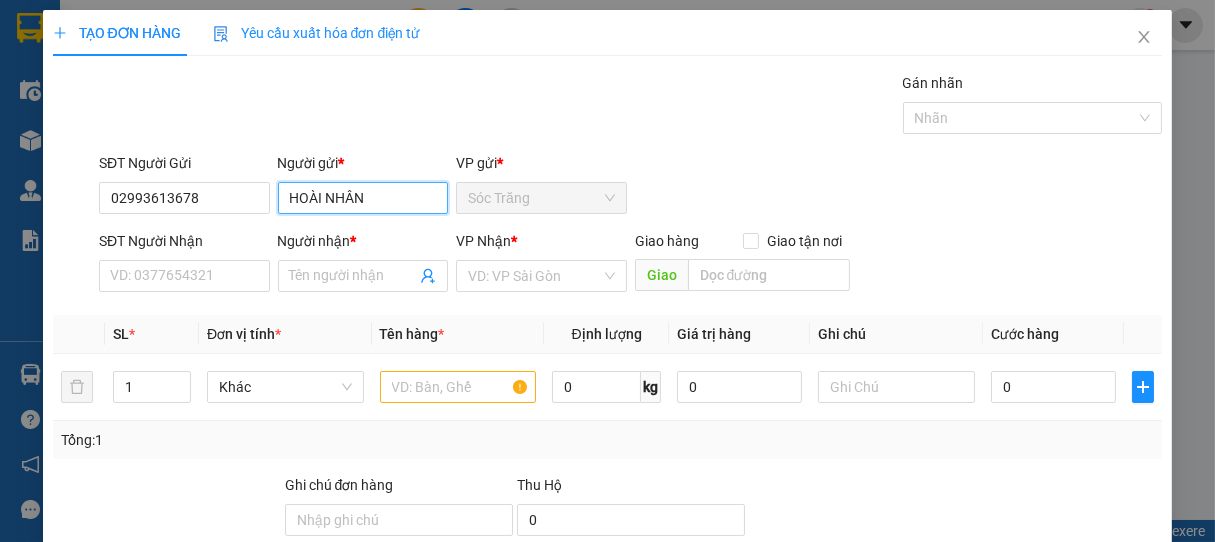 type on "HOÀI NHÂN" 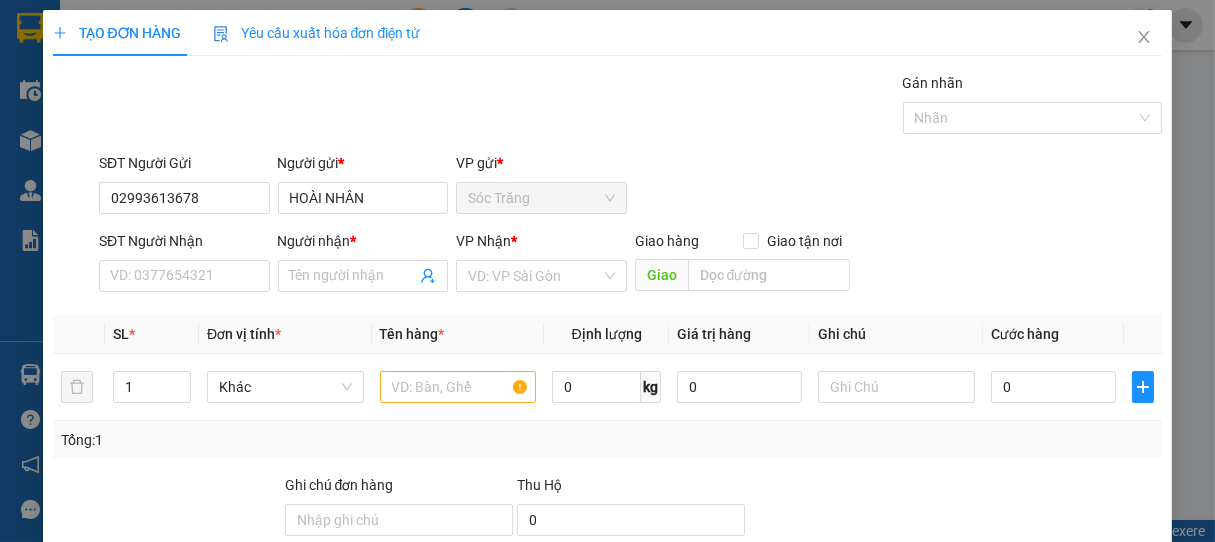 click on "Người nhận  * Tên người nhận" at bounding box center (363, 265) 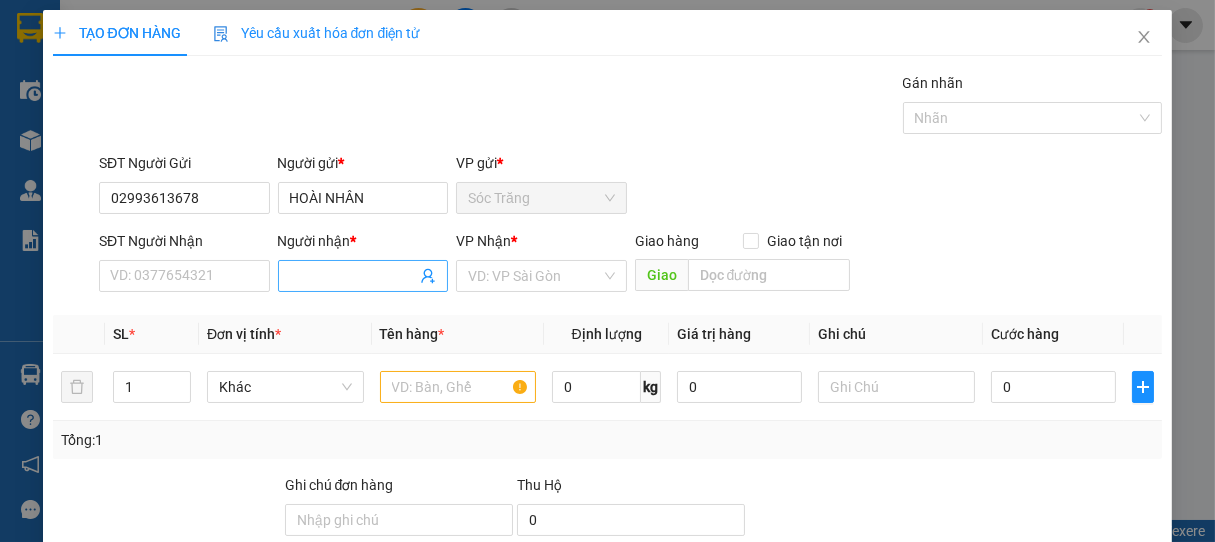 click on "Người nhận  *" at bounding box center (353, 276) 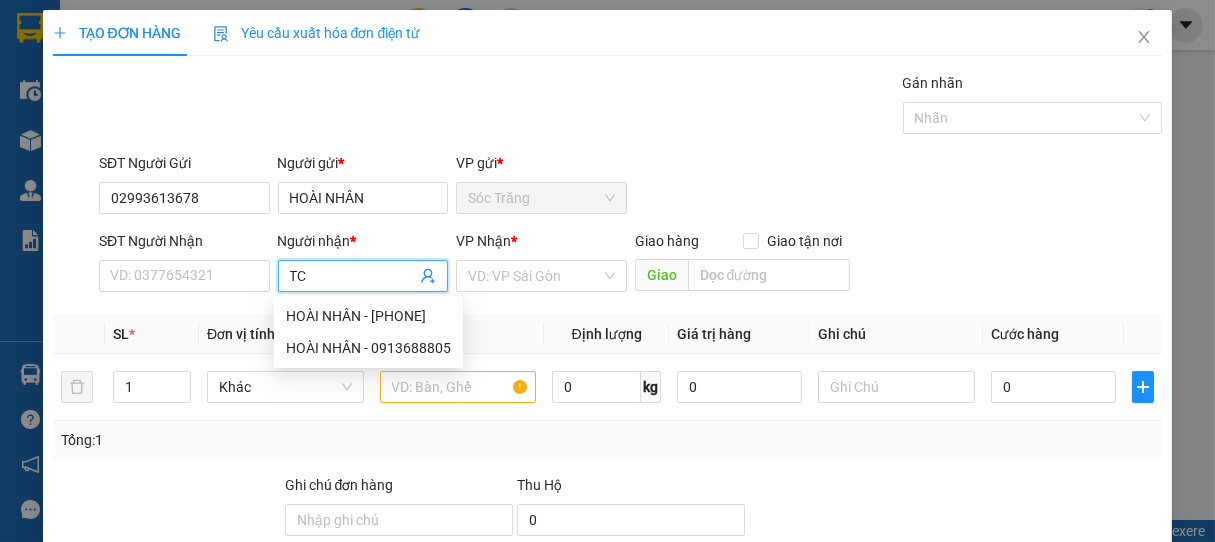 type on "TCL" 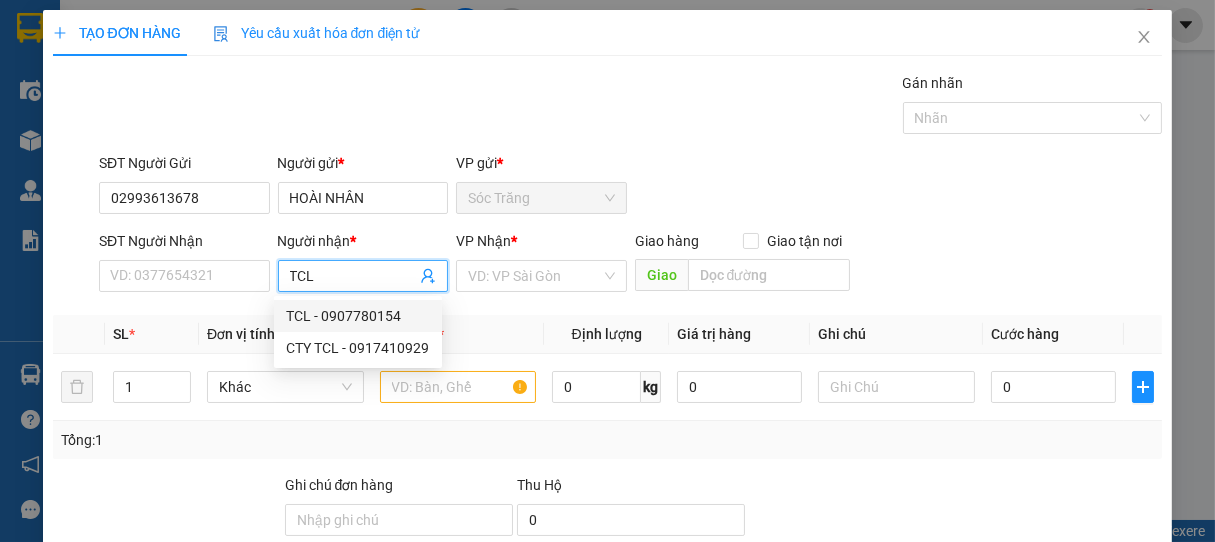 drag, startPoint x: 350, startPoint y: 321, endPoint x: 375, endPoint y: 319, distance: 25.079872 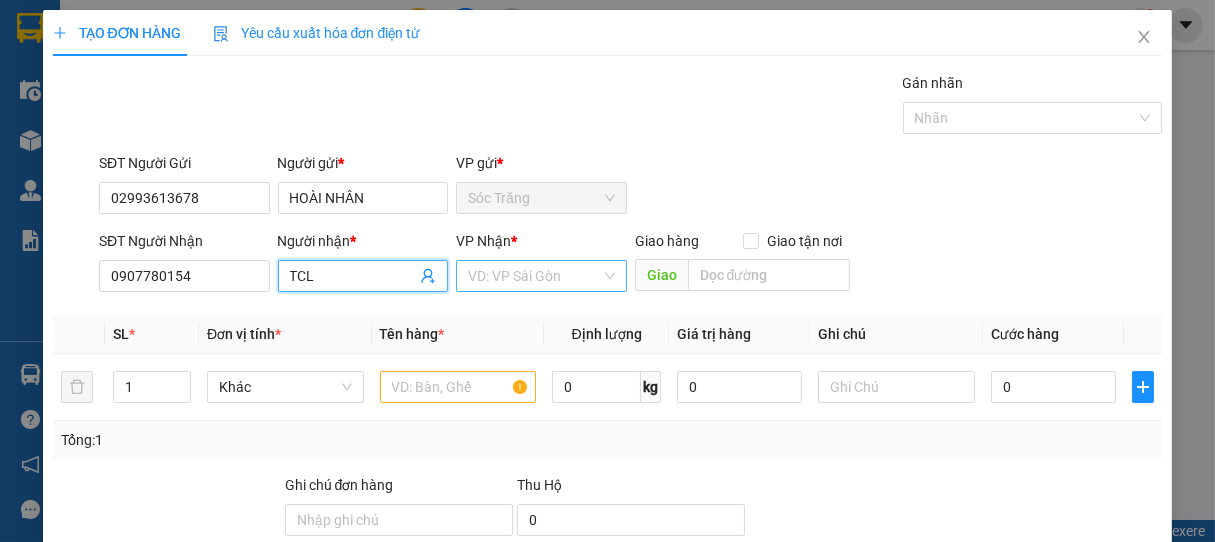 type on "TCL" 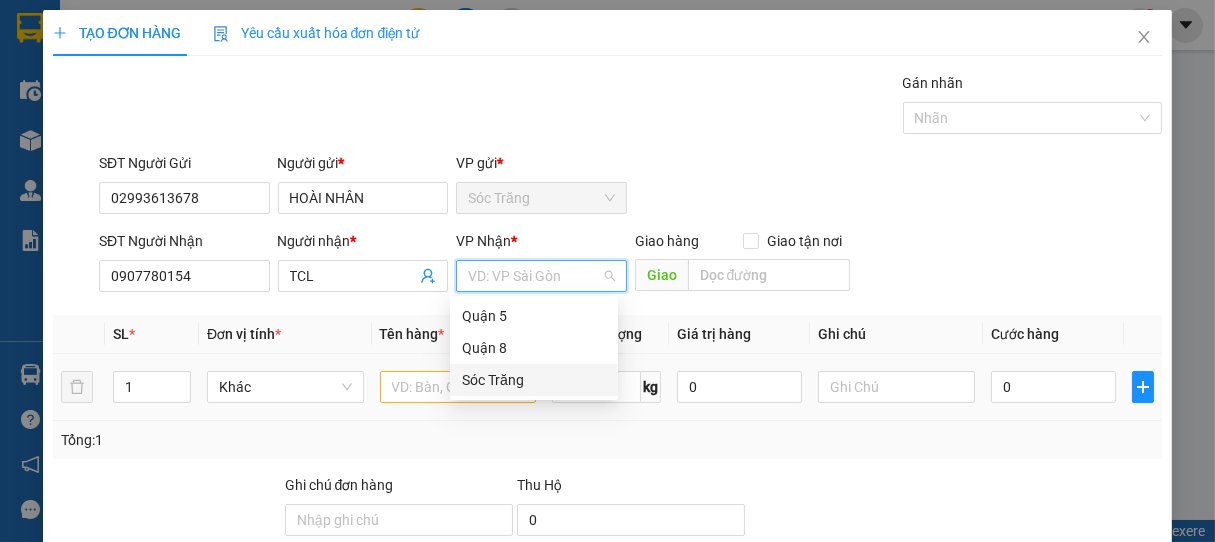 click on "Sóc Trăng" at bounding box center (534, 380) 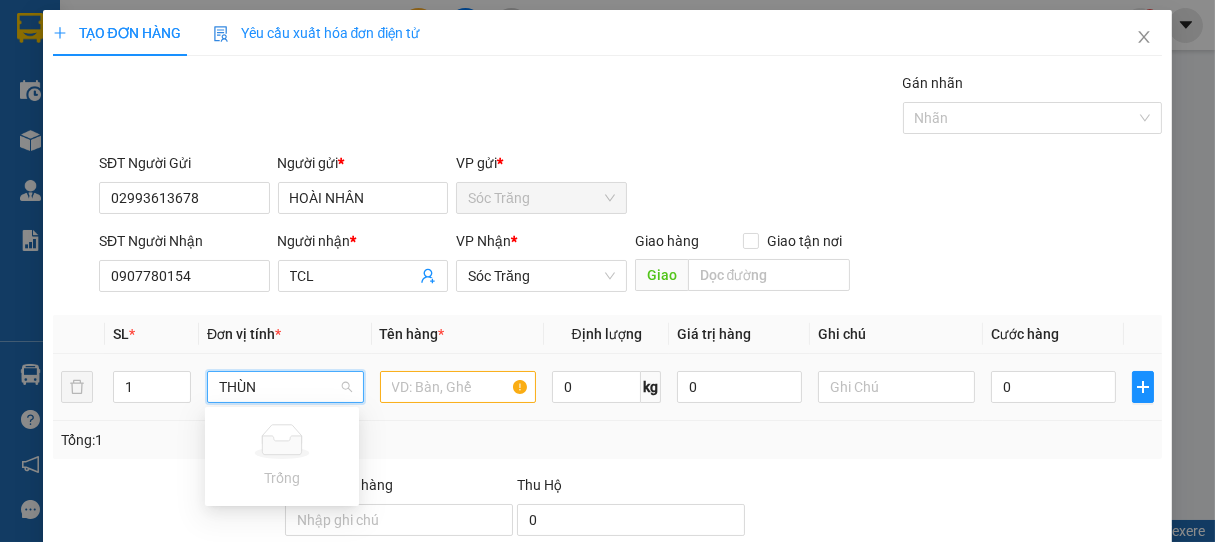 type on "THÙNG" 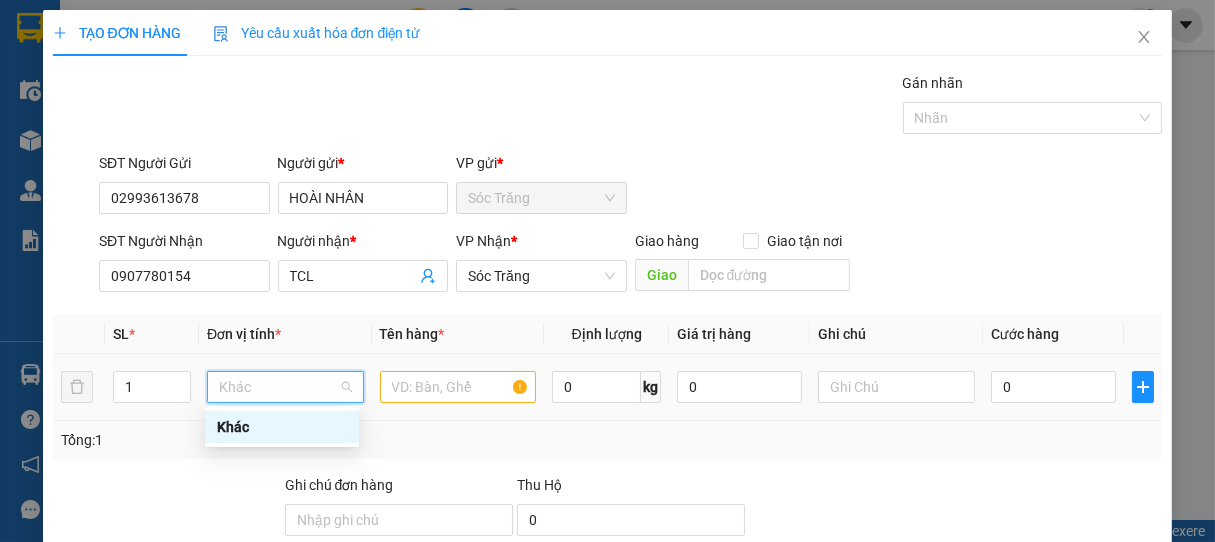 click on "Khác" at bounding box center (285, 387) 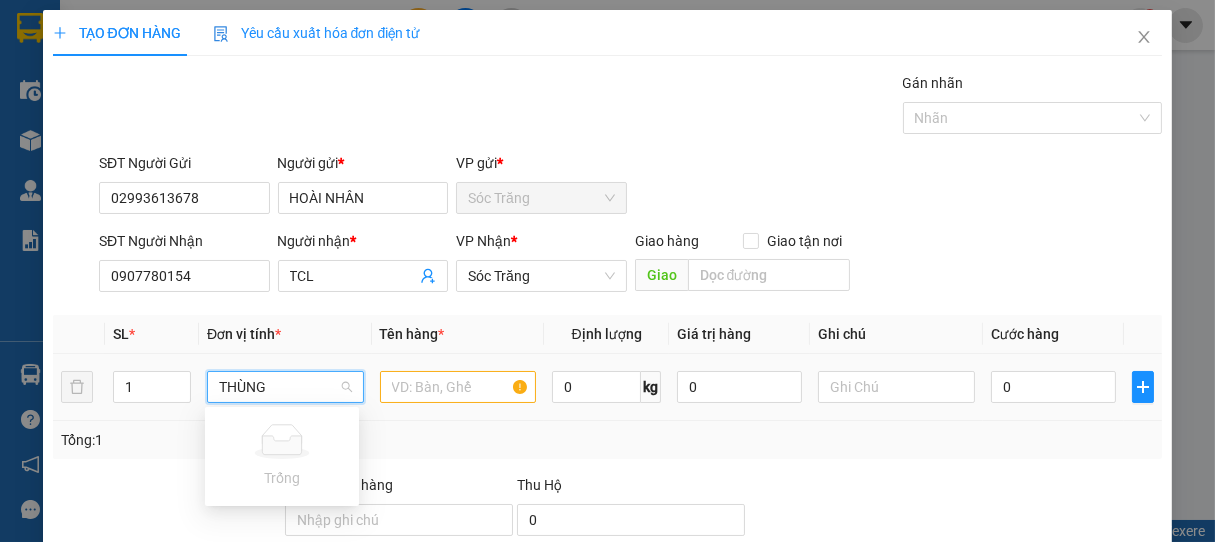 type on "THÙNG" 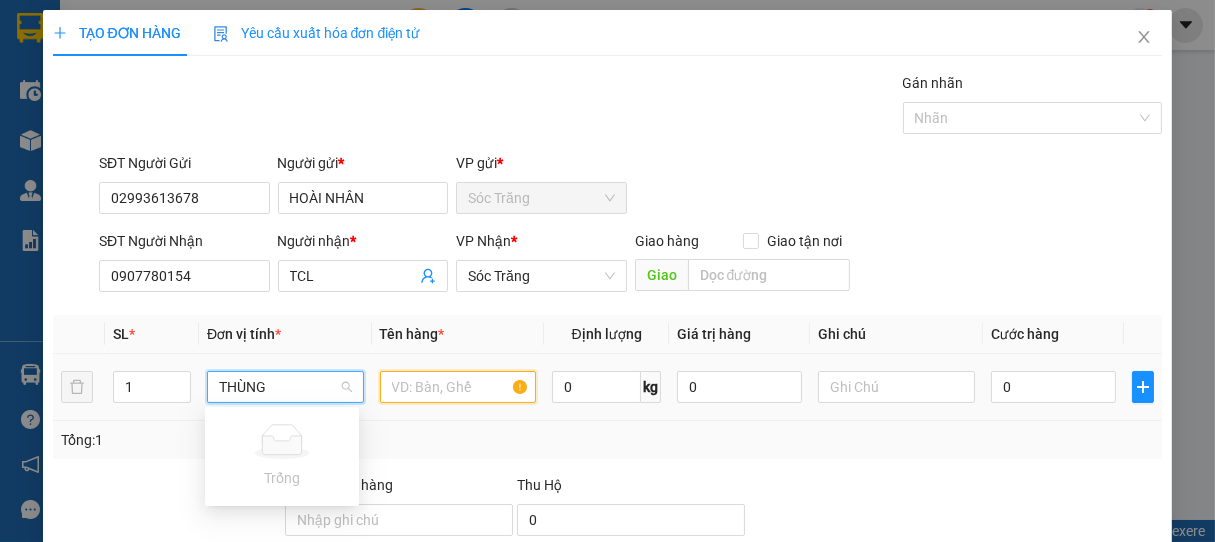 type 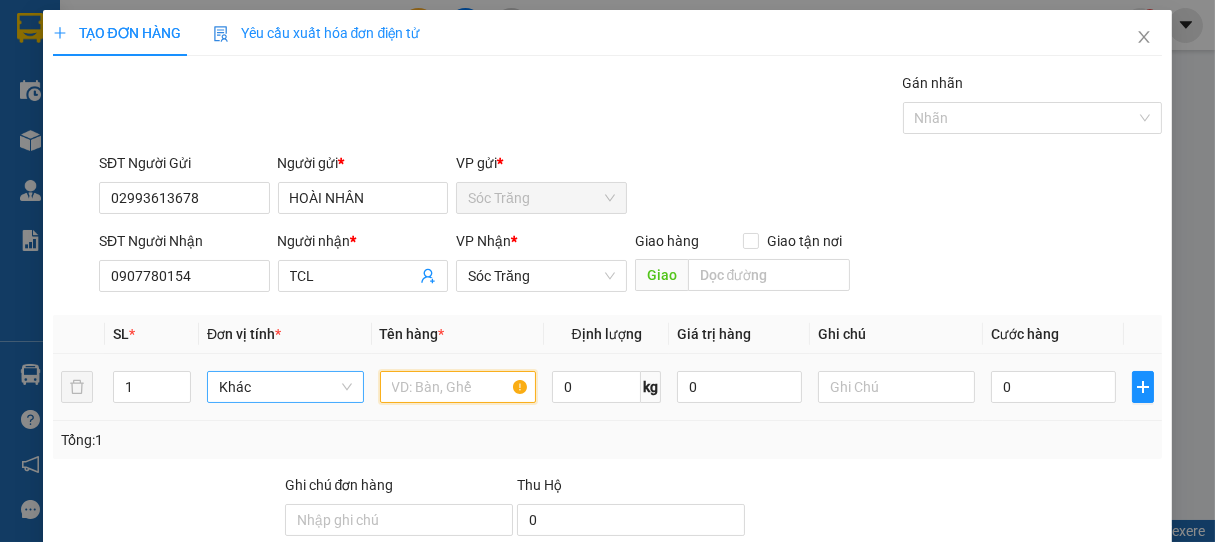 click at bounding box center (458, 387) 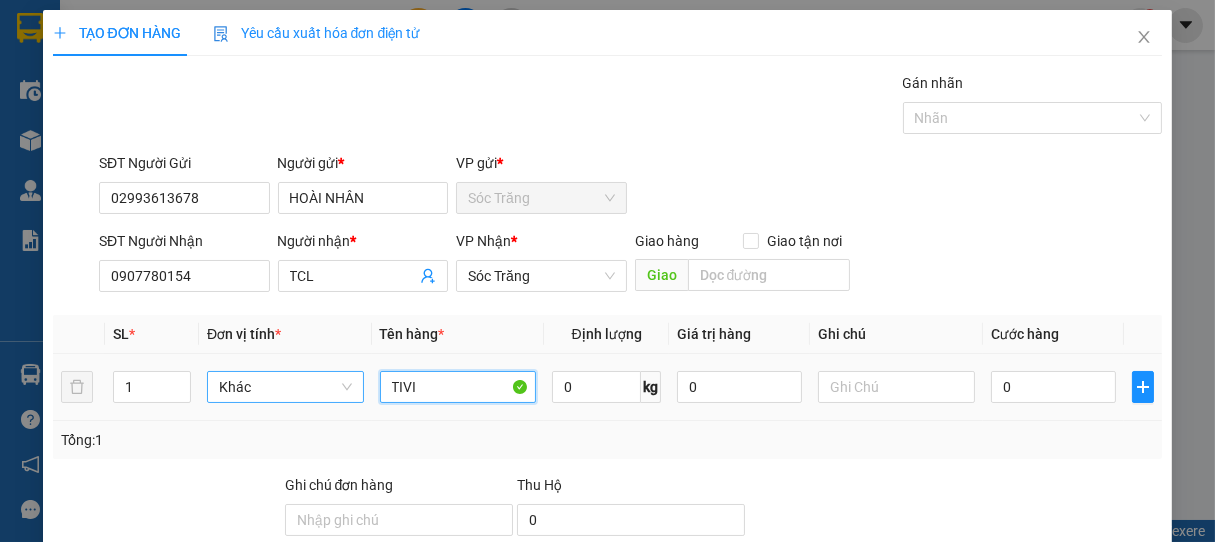 type on "TIVI" 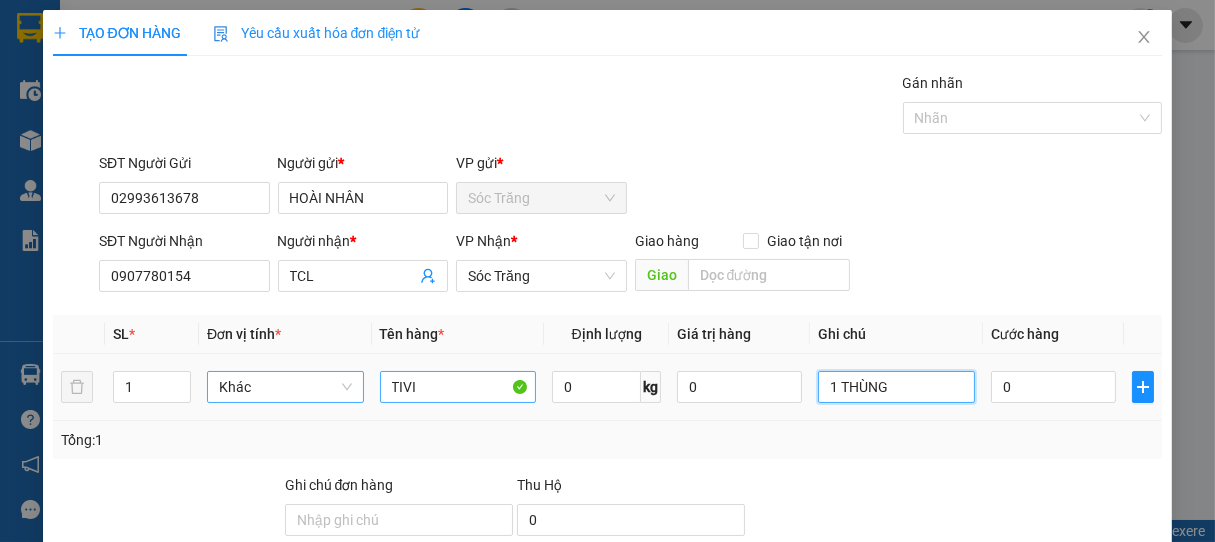 type on "1 THÙNG" 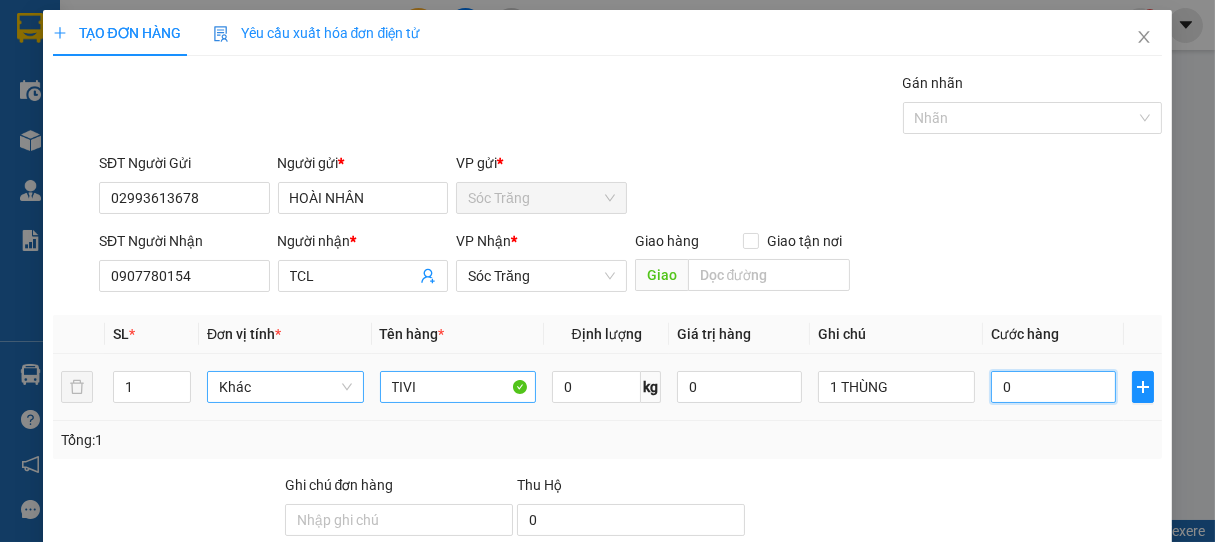 type on "5" 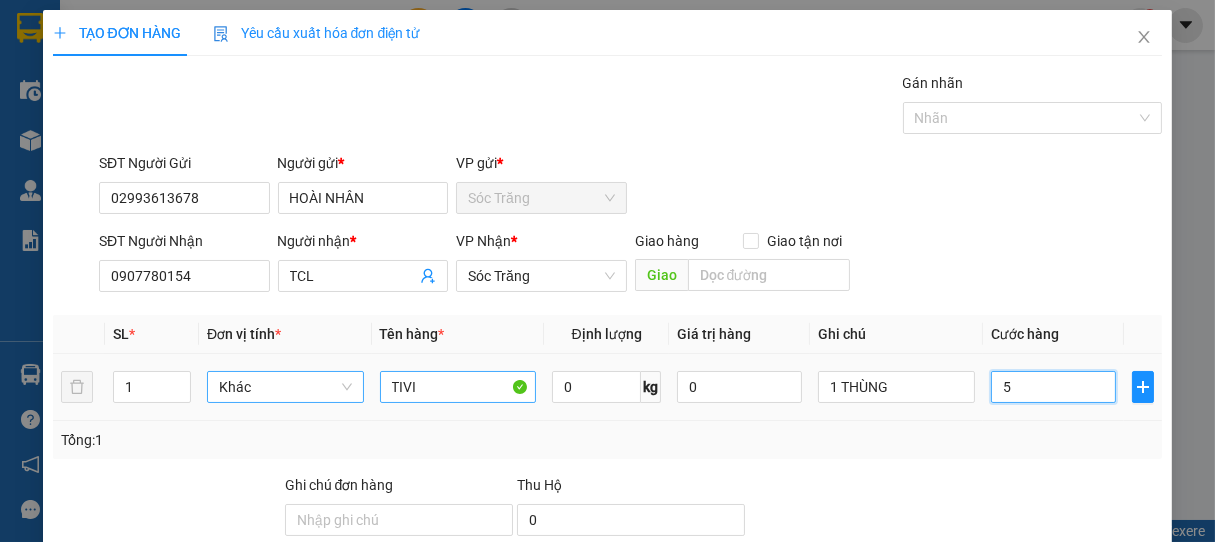 type on "50" 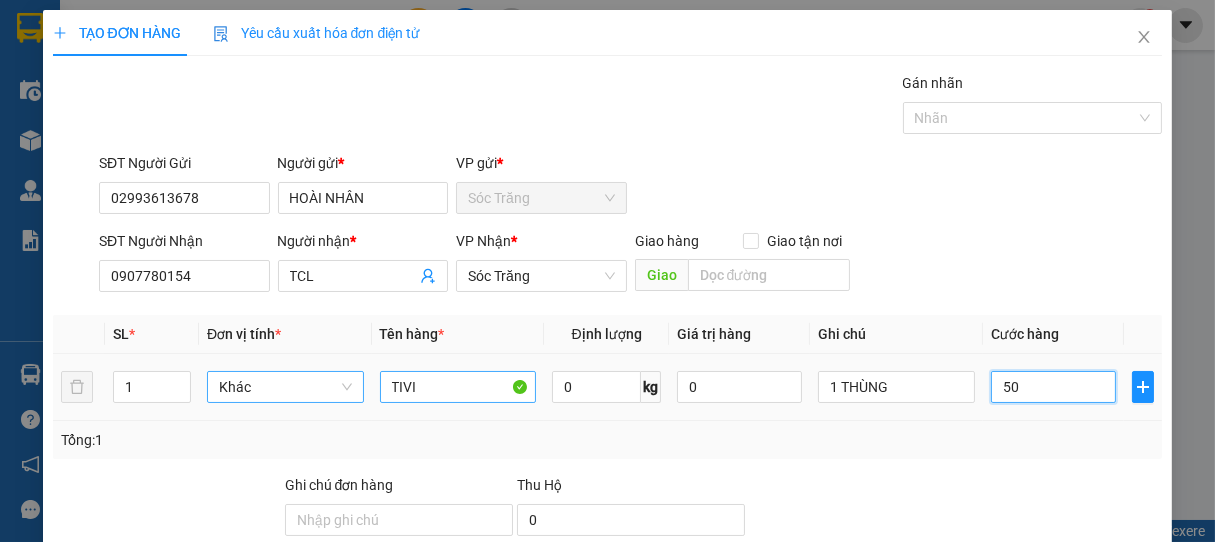 type on "500" 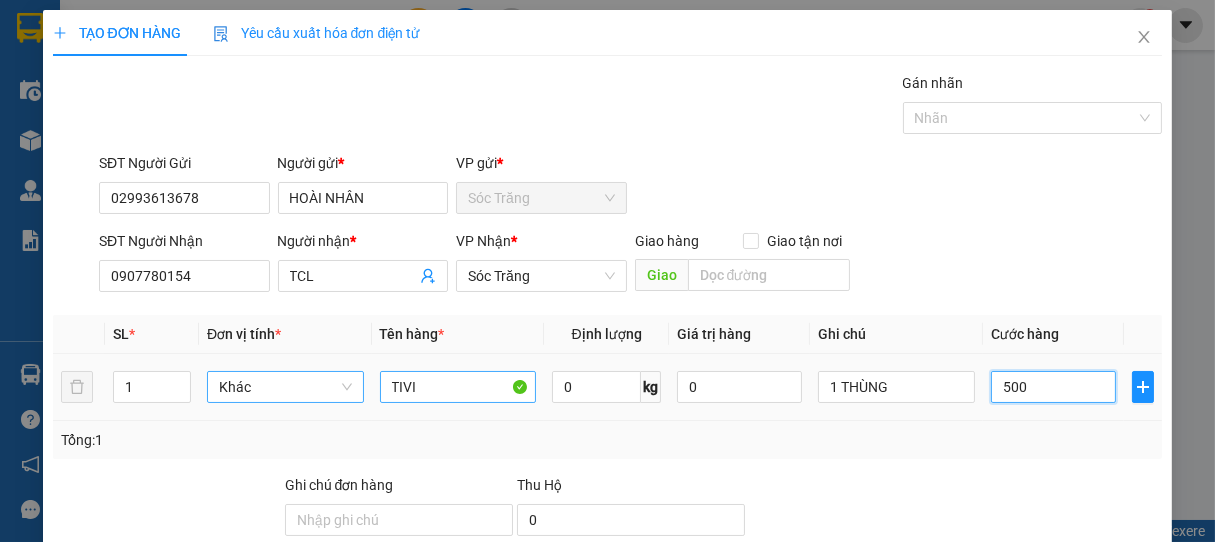 type on "5.000" 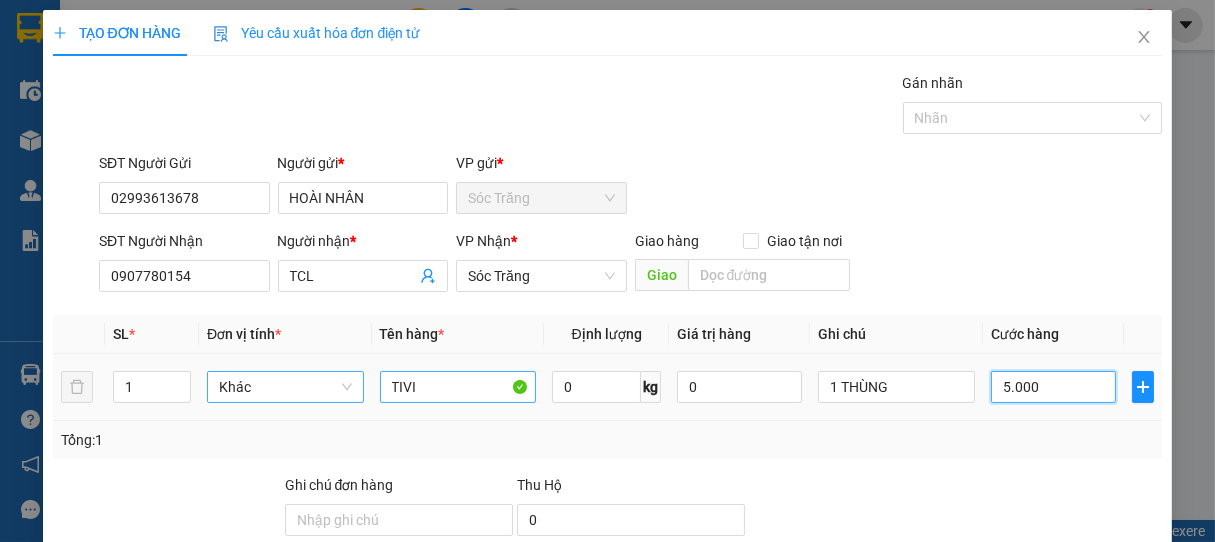 type on "50.000" 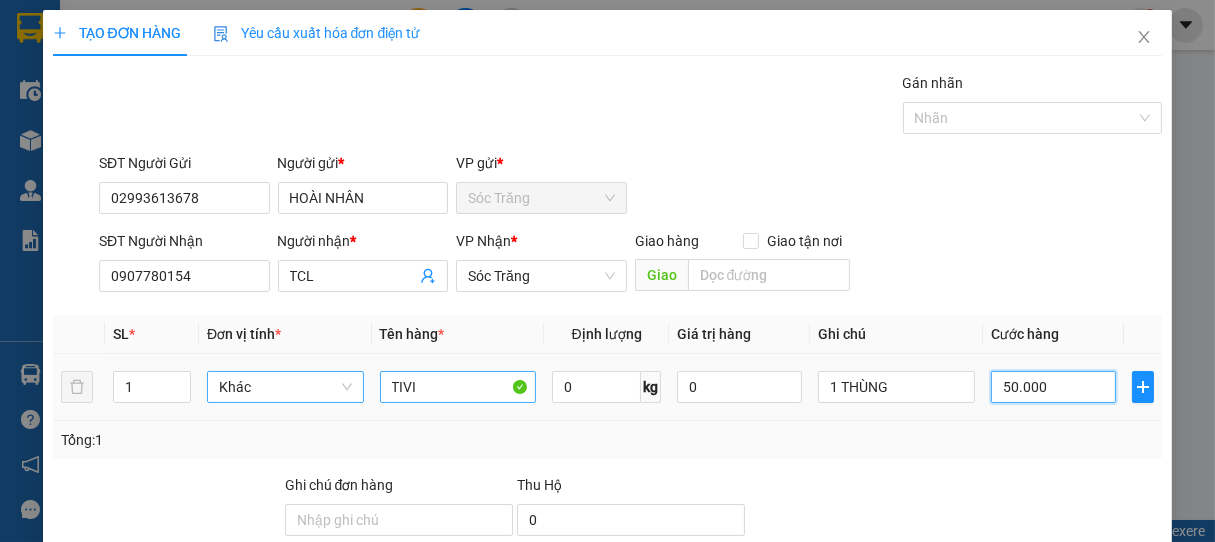 type on "50.000" 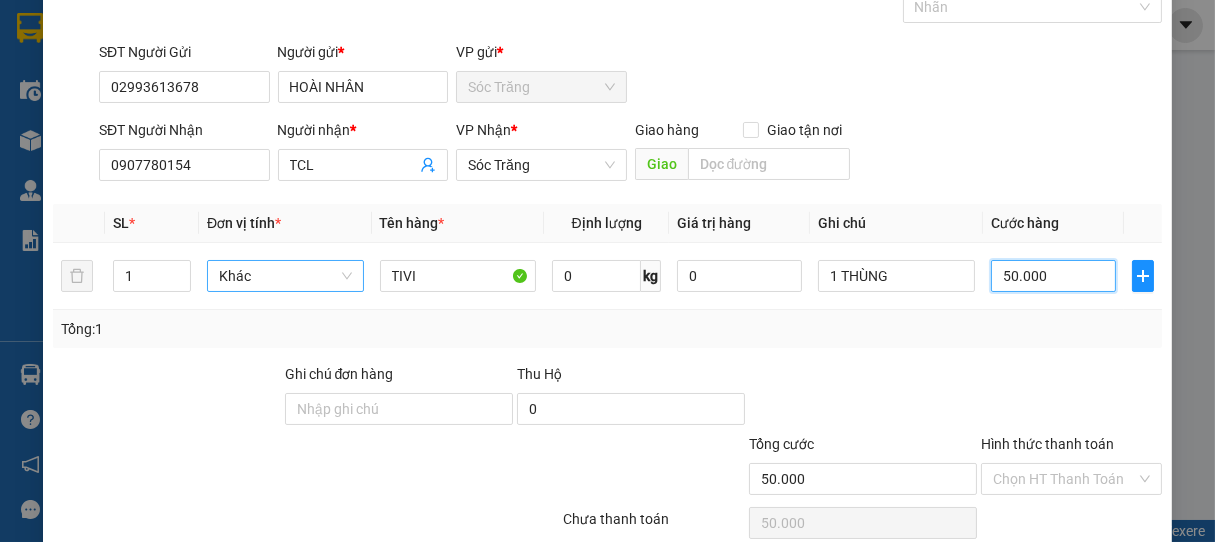 scroll, scrollTop: 196, scrollLeft: 0, axis: vertical 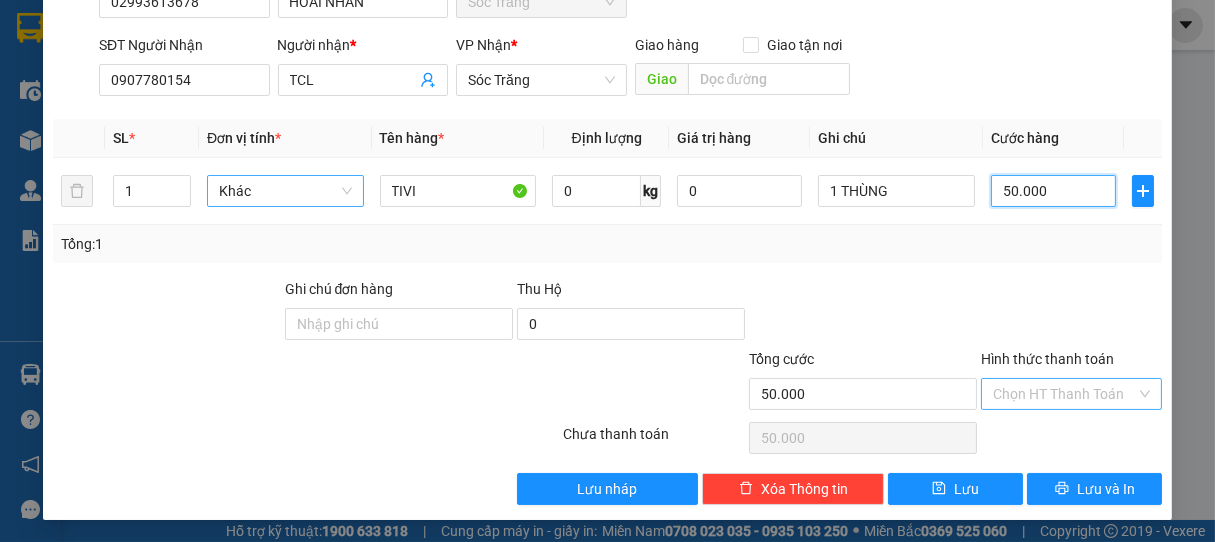 type on "50.000" 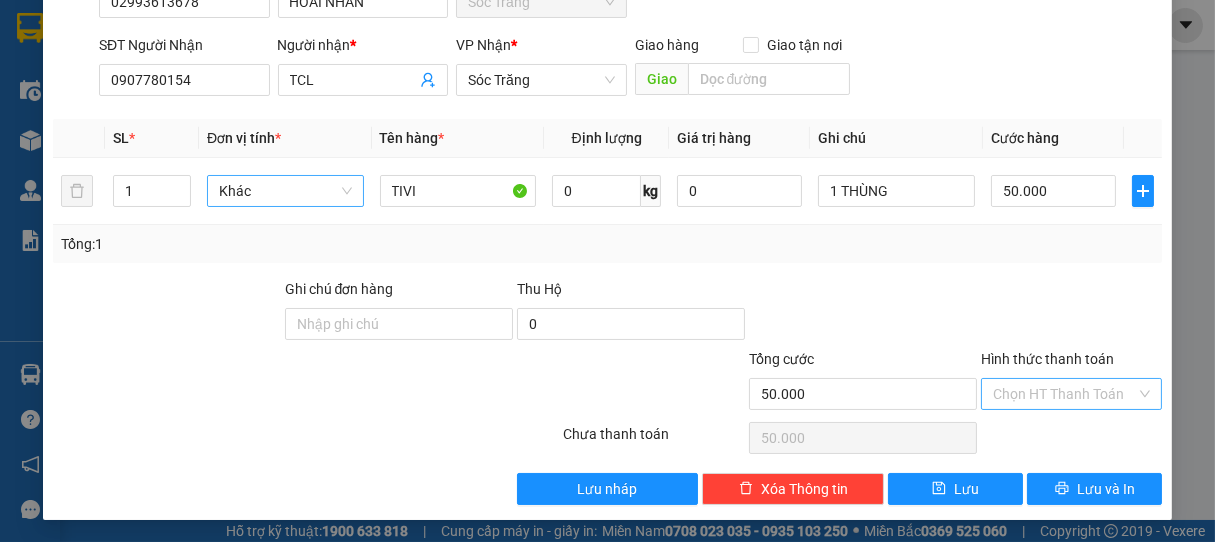 click on "Hình thức thanh toán" at bounding box center [1065, 394] 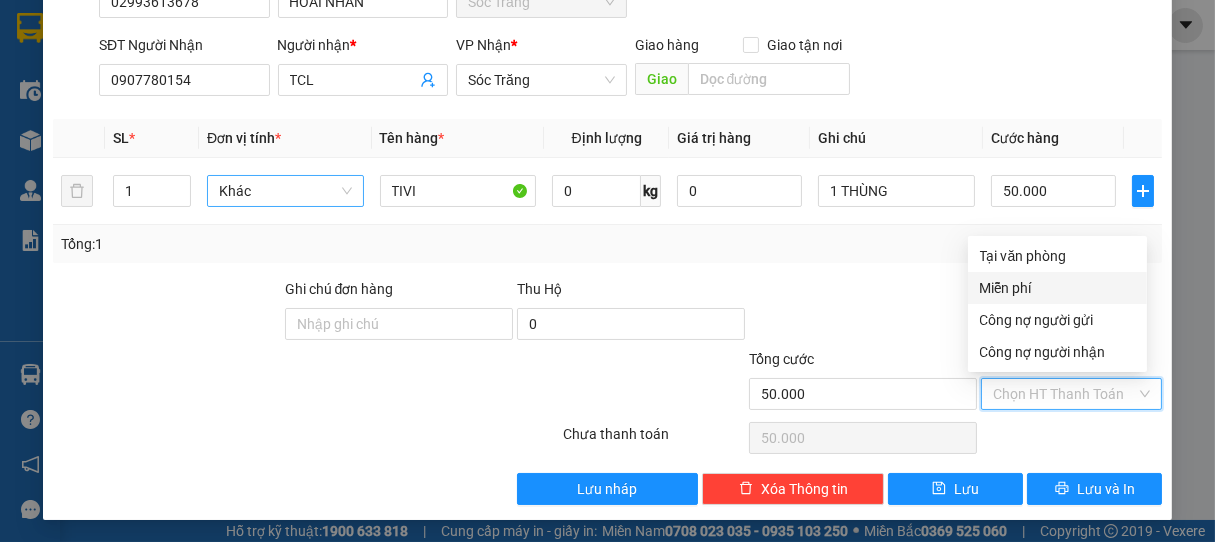 click on "Miễn phí" at bounding box center [1057, 288] 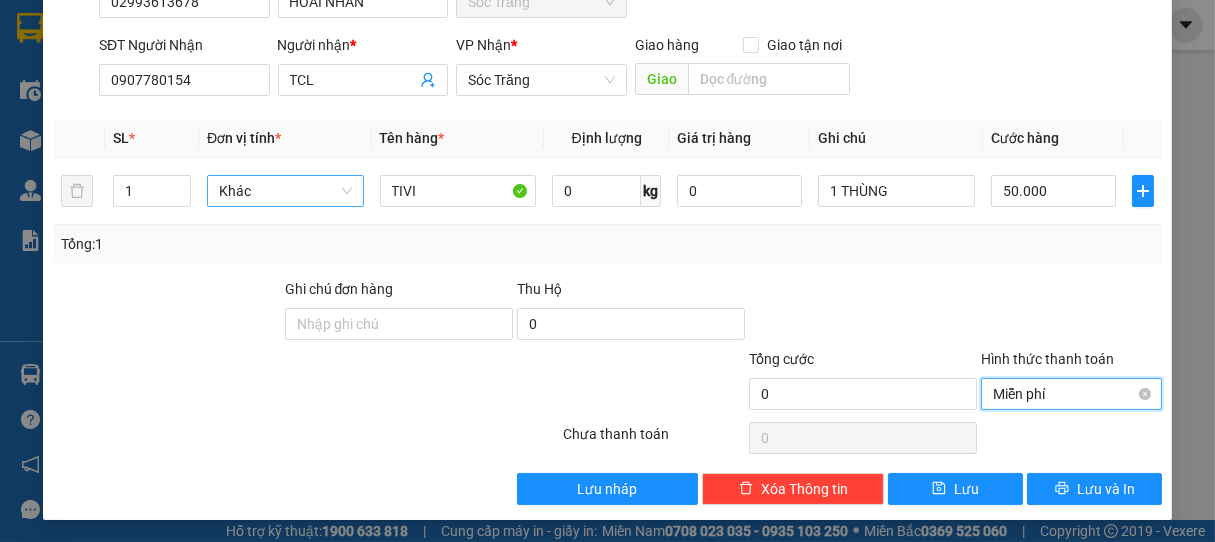 click on "Miễn phí" at bounding box center (1072, 394) 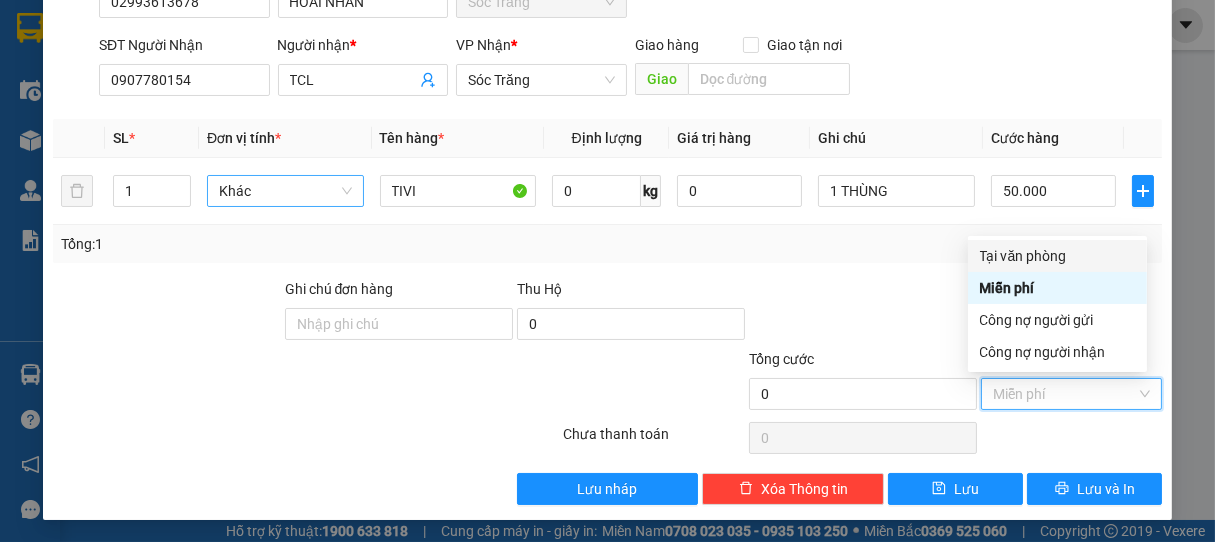 click on "Tại văn phòng" at bounding box center (1057, 256) 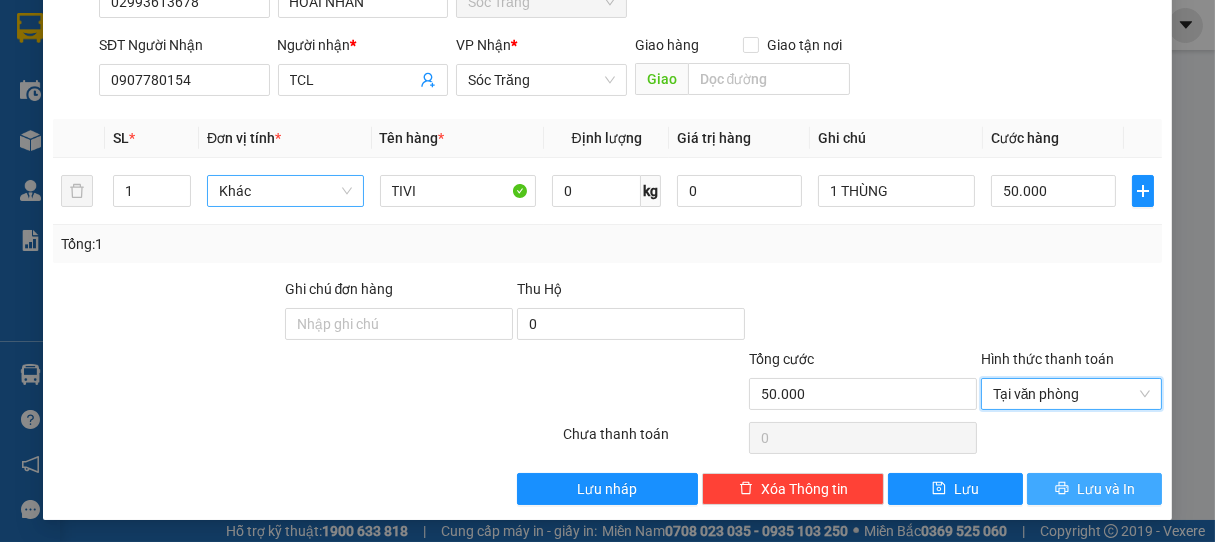 click on "Lưu và In" at bounding box center [1094, 489] 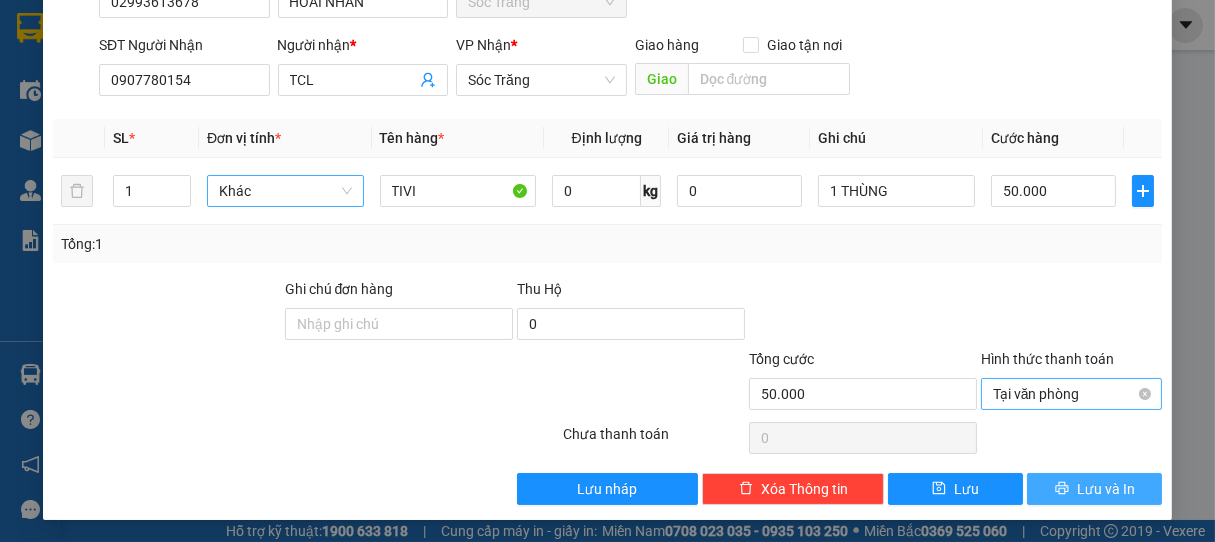 click on "Tại văn phòng" at bounding box center [1072, 394] 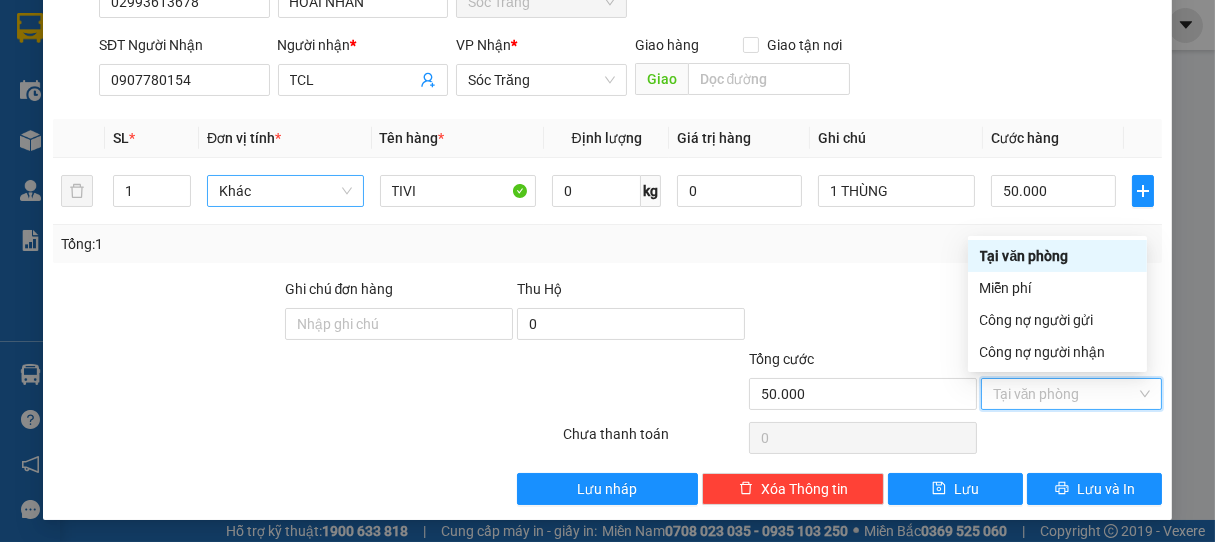 click on "Tại văn phòng" at bounding box center [1057, 256] 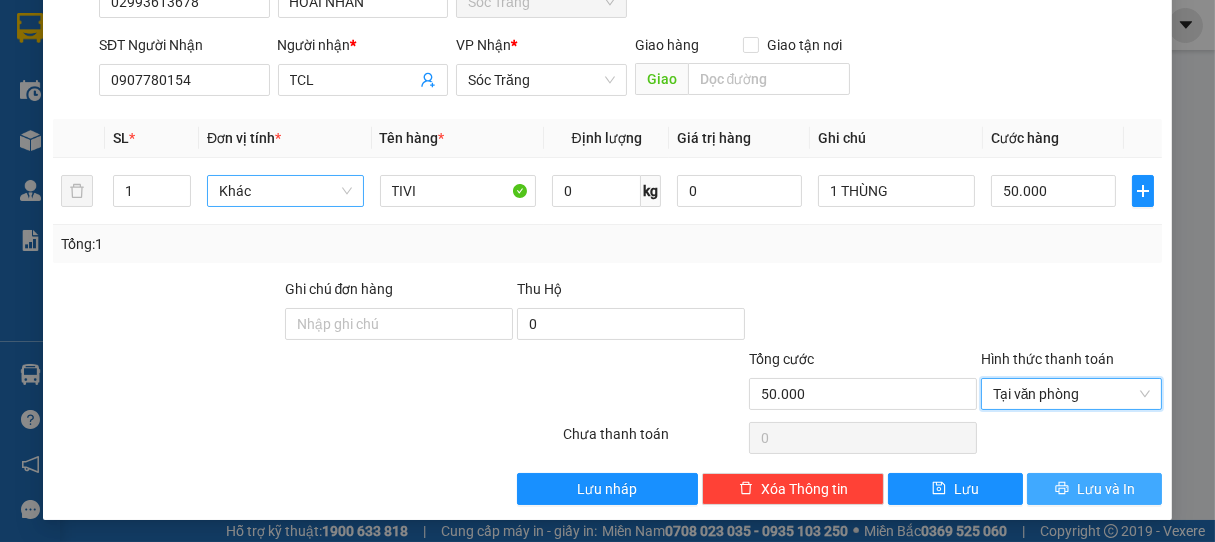 click on "Lưu và In" at bounding box center (1106, 489) 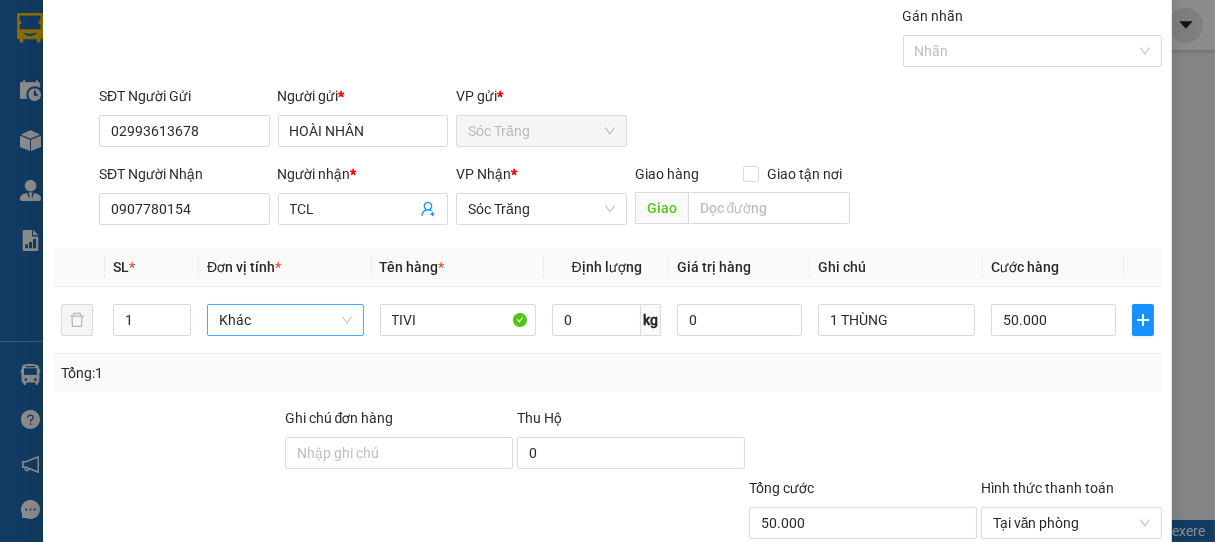 scroll, scrollTop: 0, scrollLeft: 0, axis: both 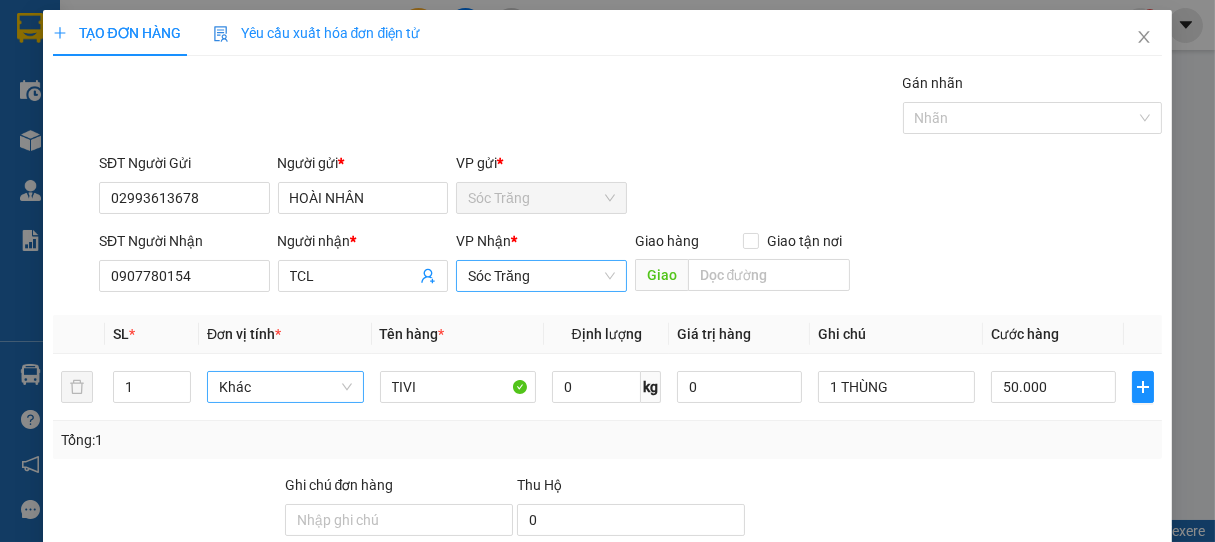 click on "Sóc Trăng" at bounding box center (541, 276) 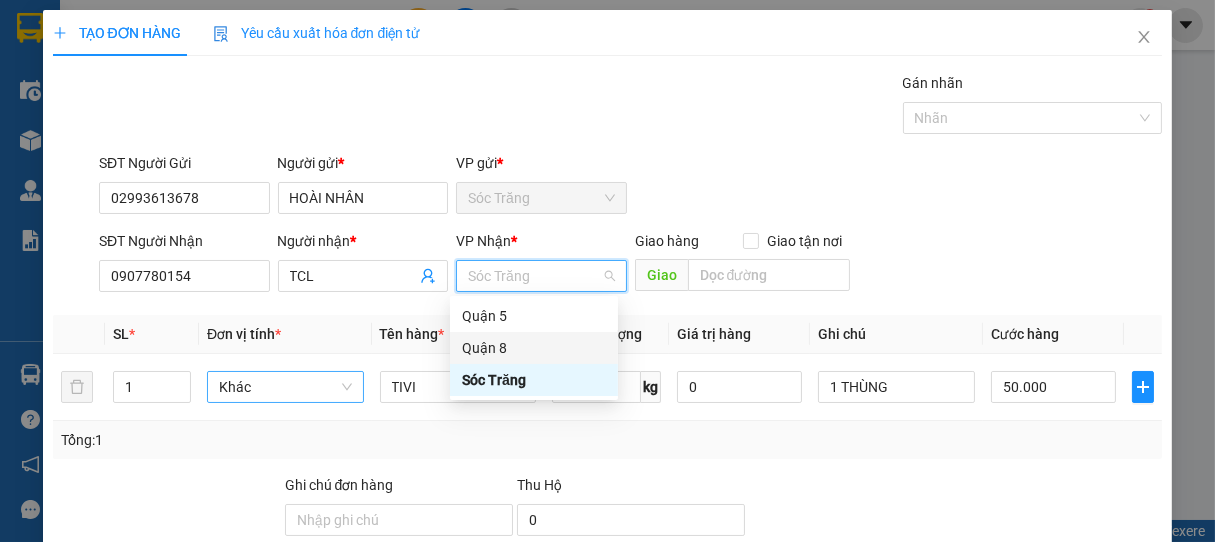 click on "Quận 8" at bounding box center (534, 348) 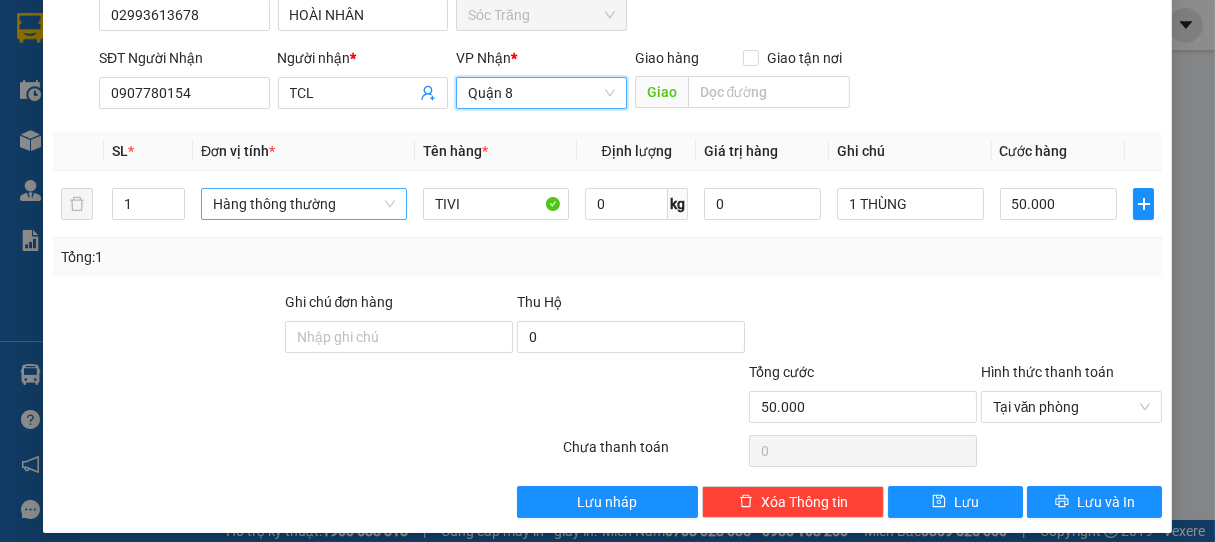 scroll, scrollTop: 196, scrollLeft: 0, axis: vertical 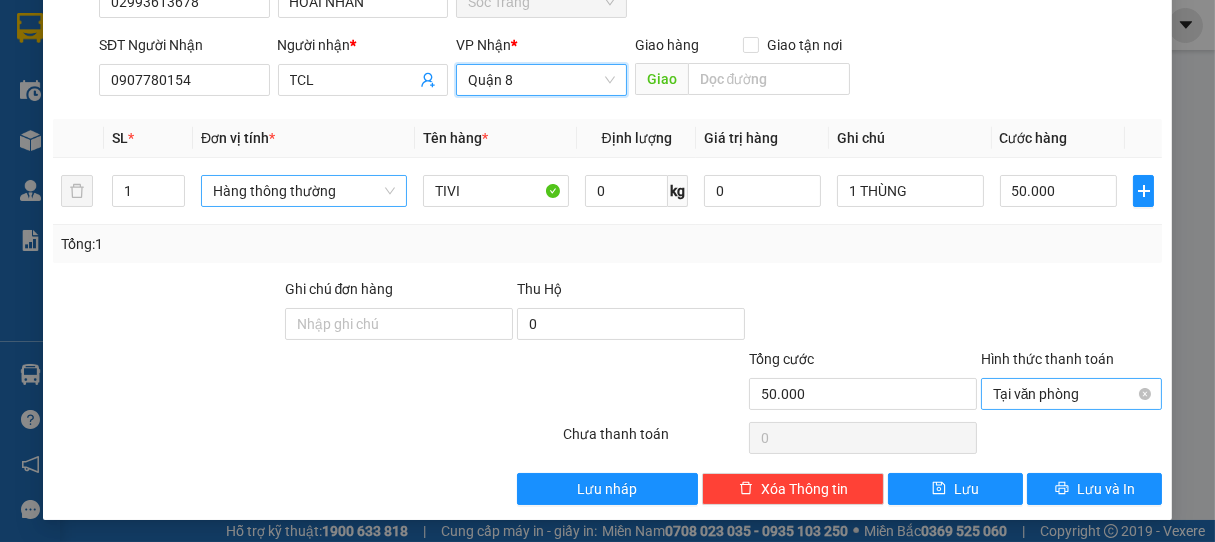 click on "Tại văn phòng" at bounding box center [1072, 394] 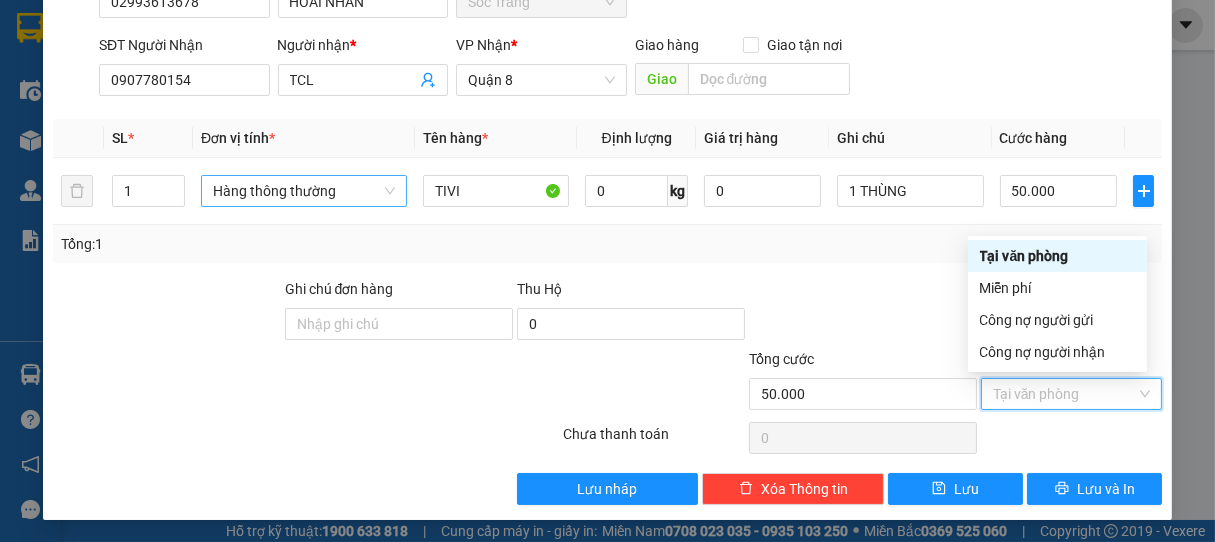 click on "Tại văn phòng" at bounding box center [1057, 256] 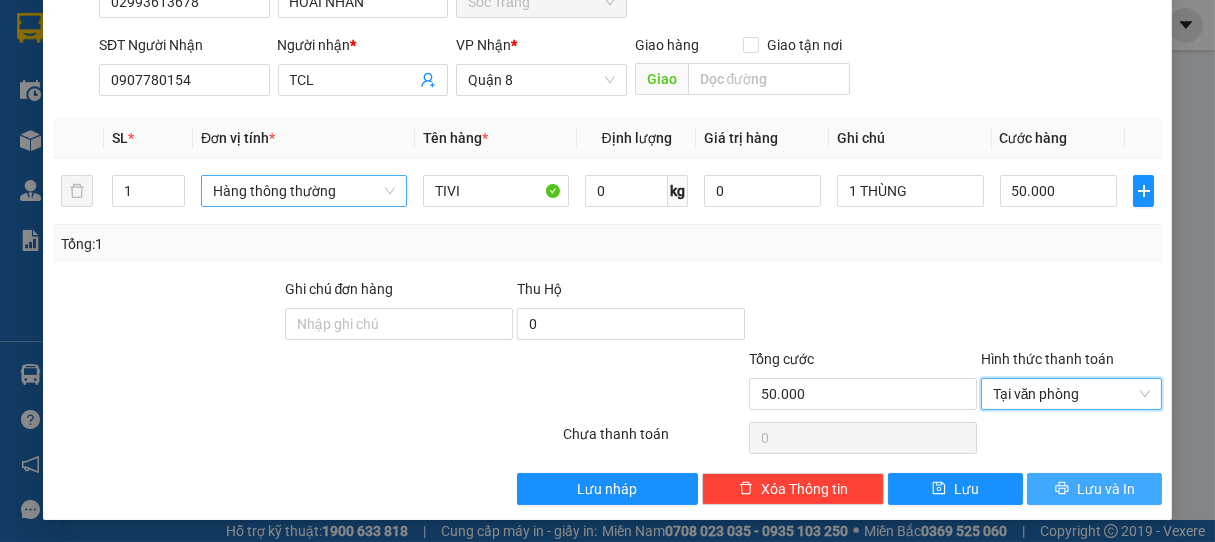 click 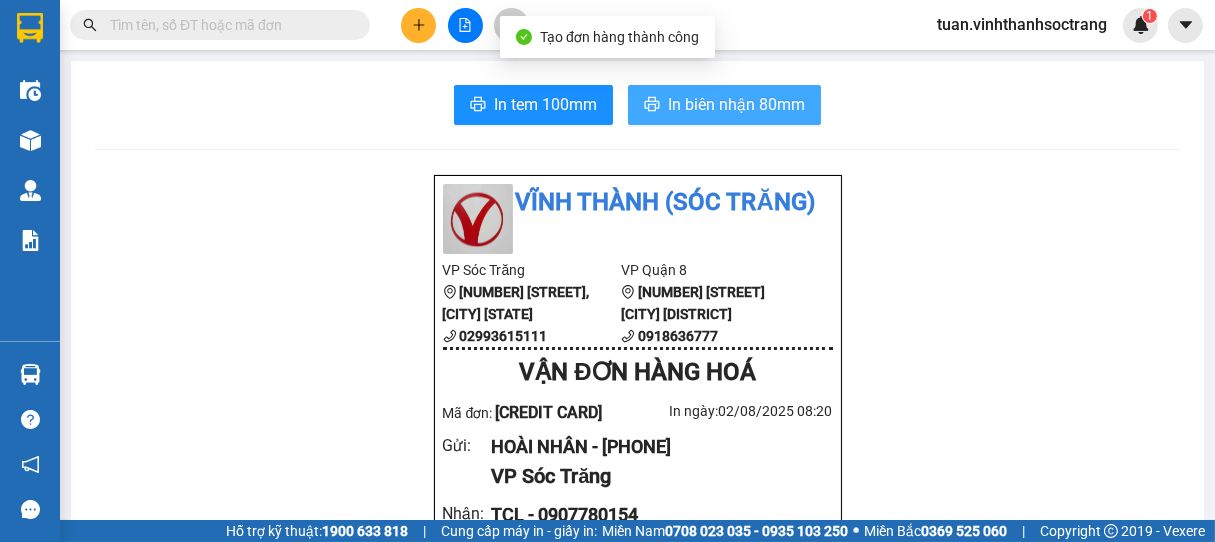 click on "In biên nhận 80mm" at bounding box center [736, 104] 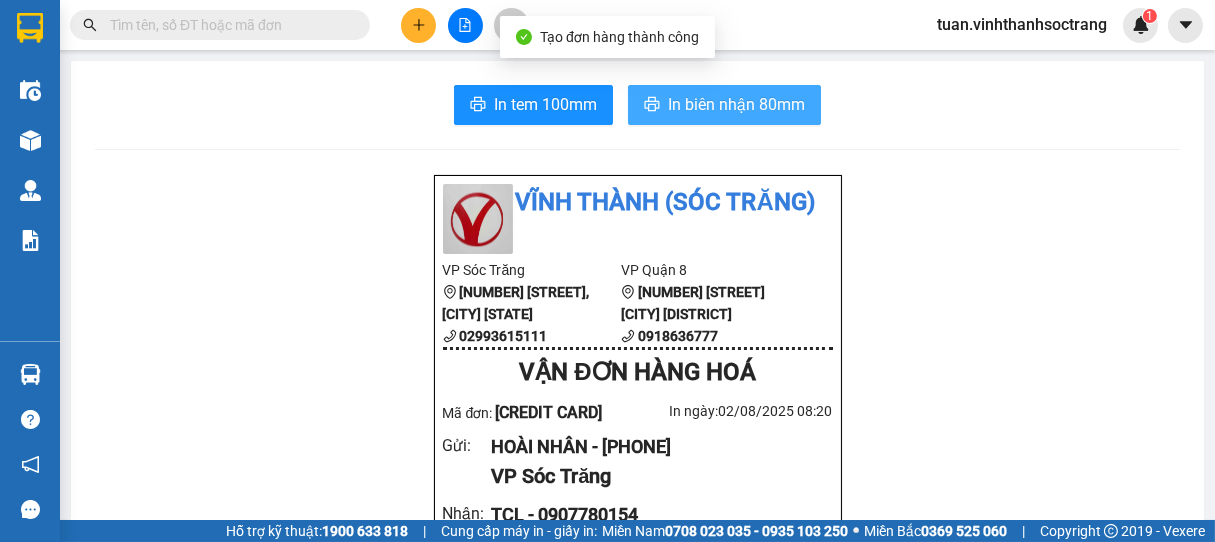 scroll, scrollTop: 0, scrollLeft: 0, axis: both 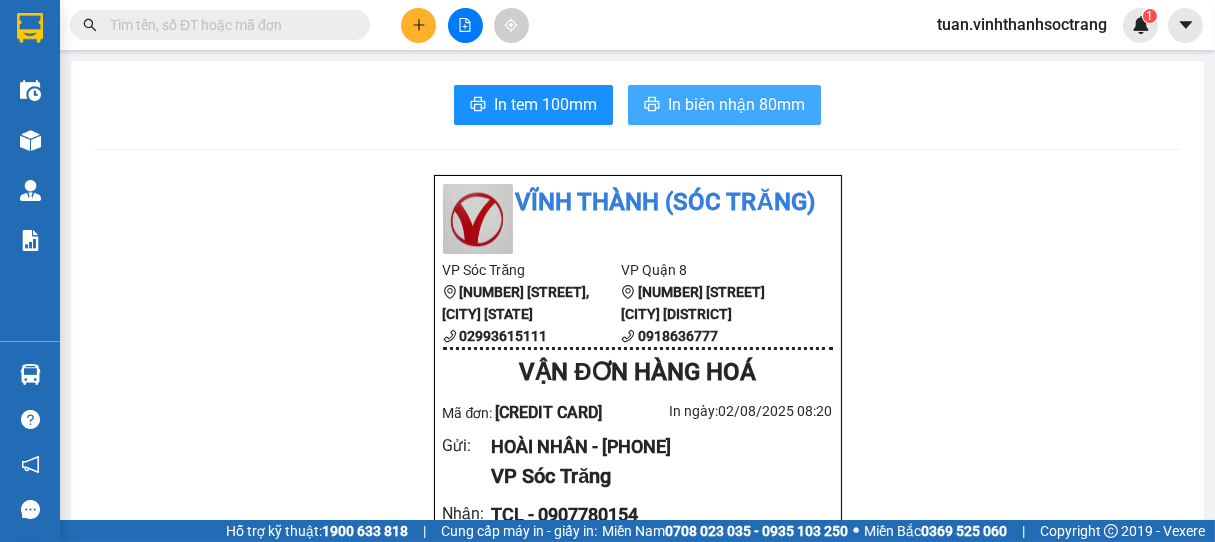 click on "In biên nhận 80mm" at bounding box center [736, 104] 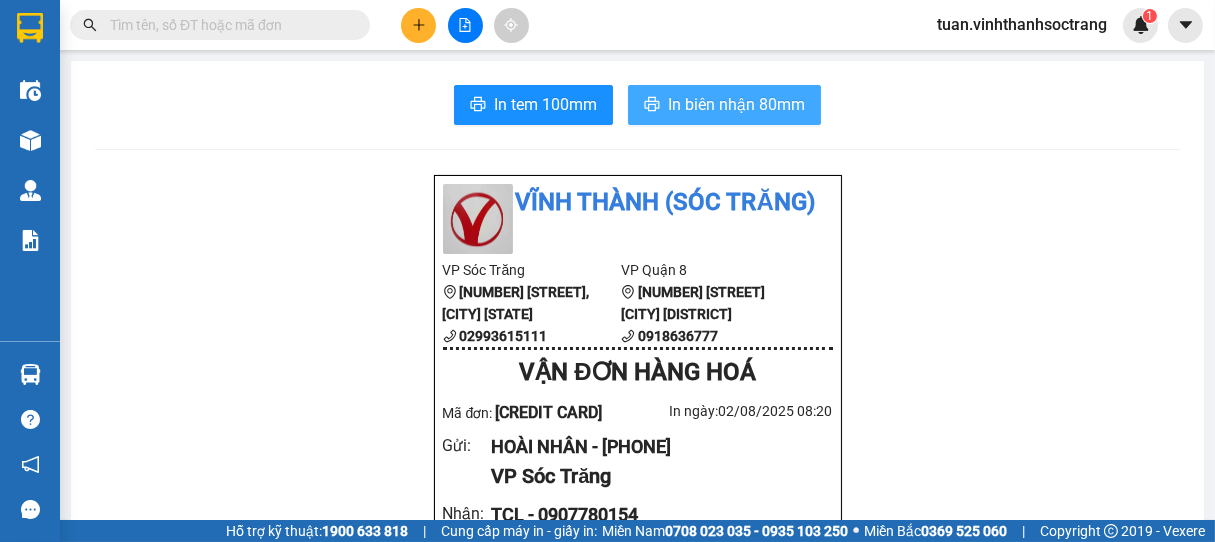scroll, scrollTop: 0, scrollLeft: 0, axis: both 